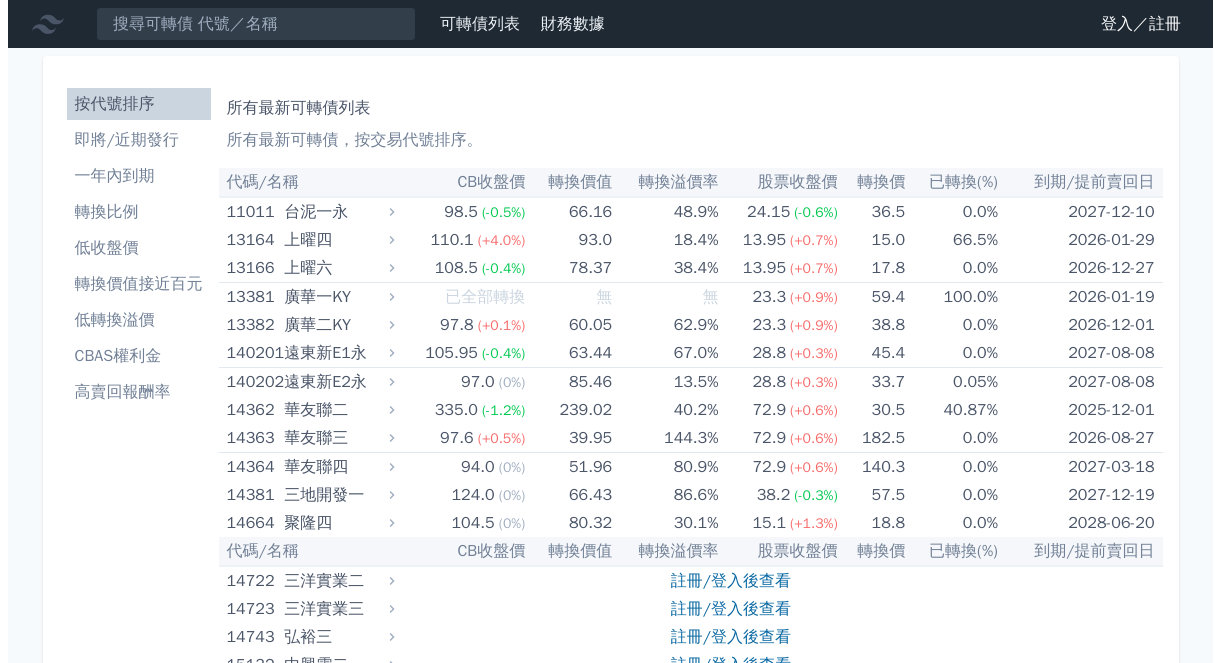 scroll, scrollTop: 0, scrollLeft: 0, axis: both 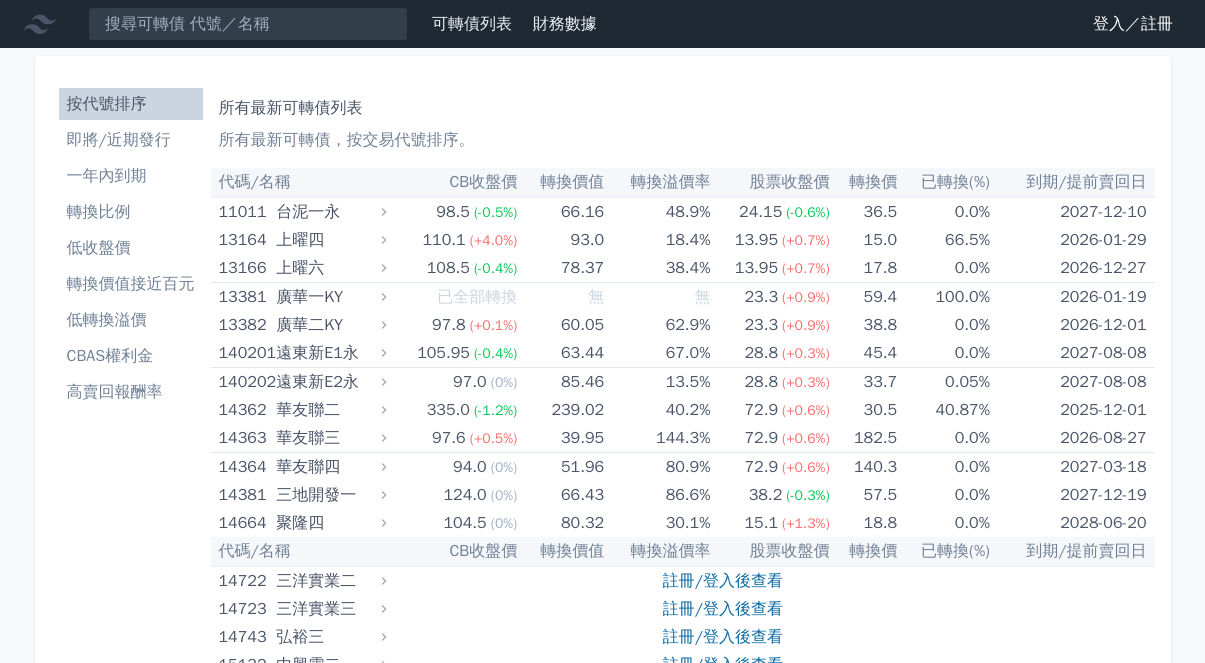 click on "登入／註冊" at bounding box center (1133, 24) 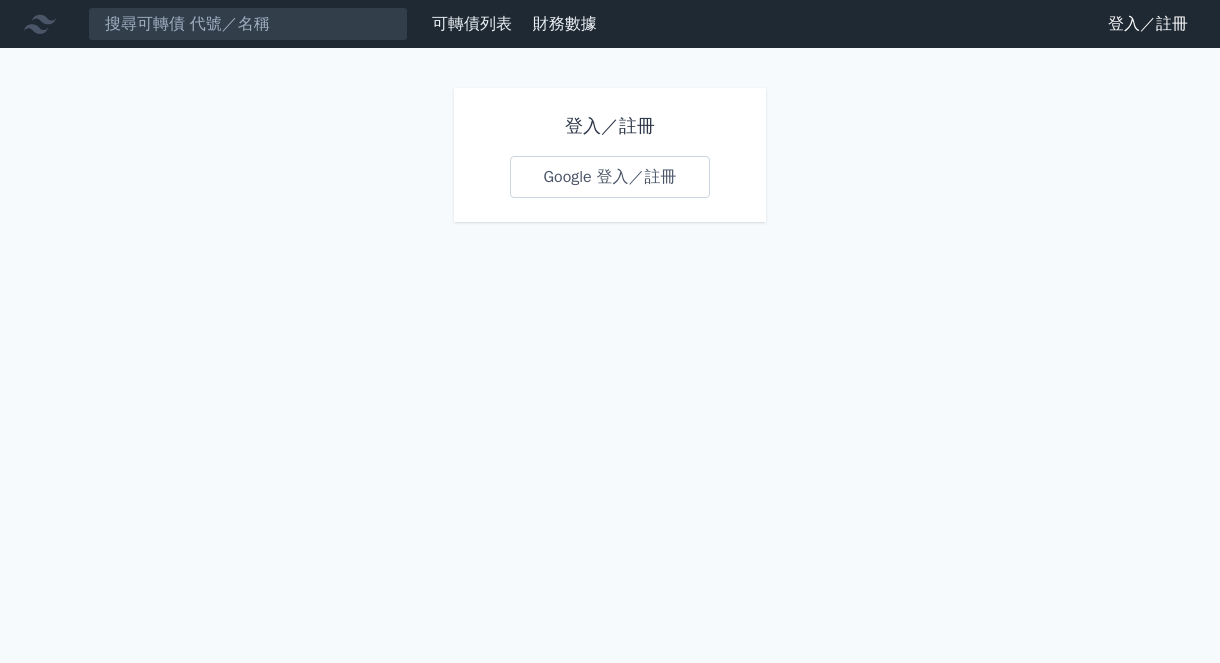 click on "Google 登入／註冊" at bounding box center [609, 177] 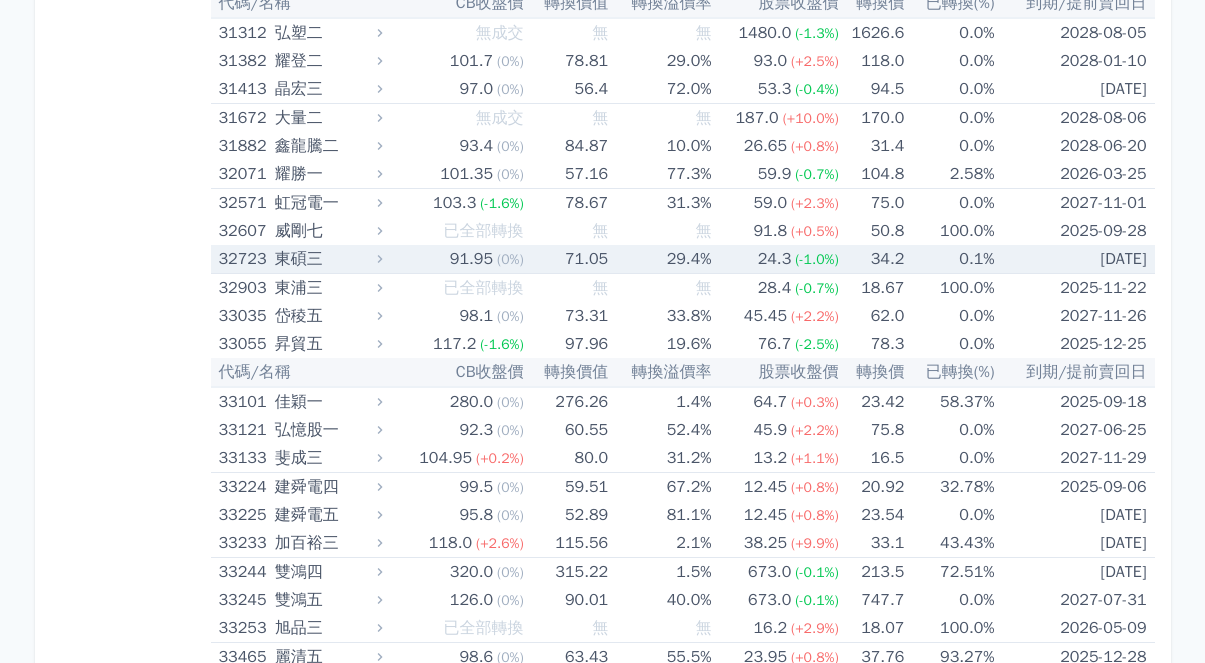 scroll, scrollTop: 3300, scrollLeft: 0, axis: vertical 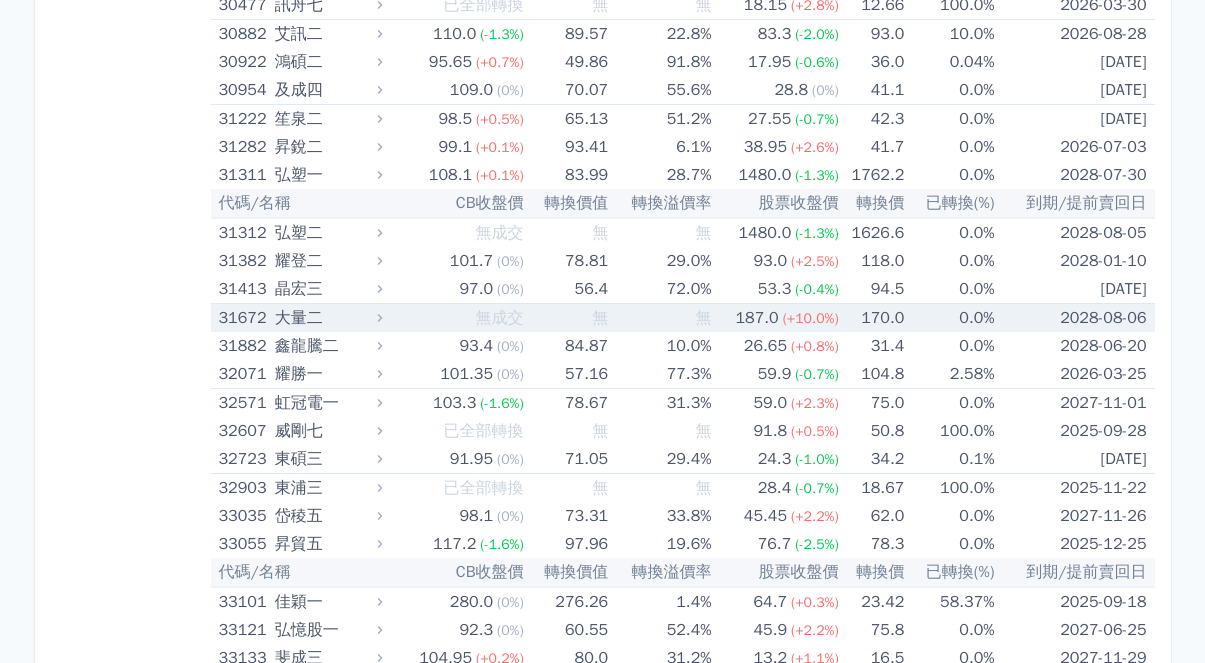 click 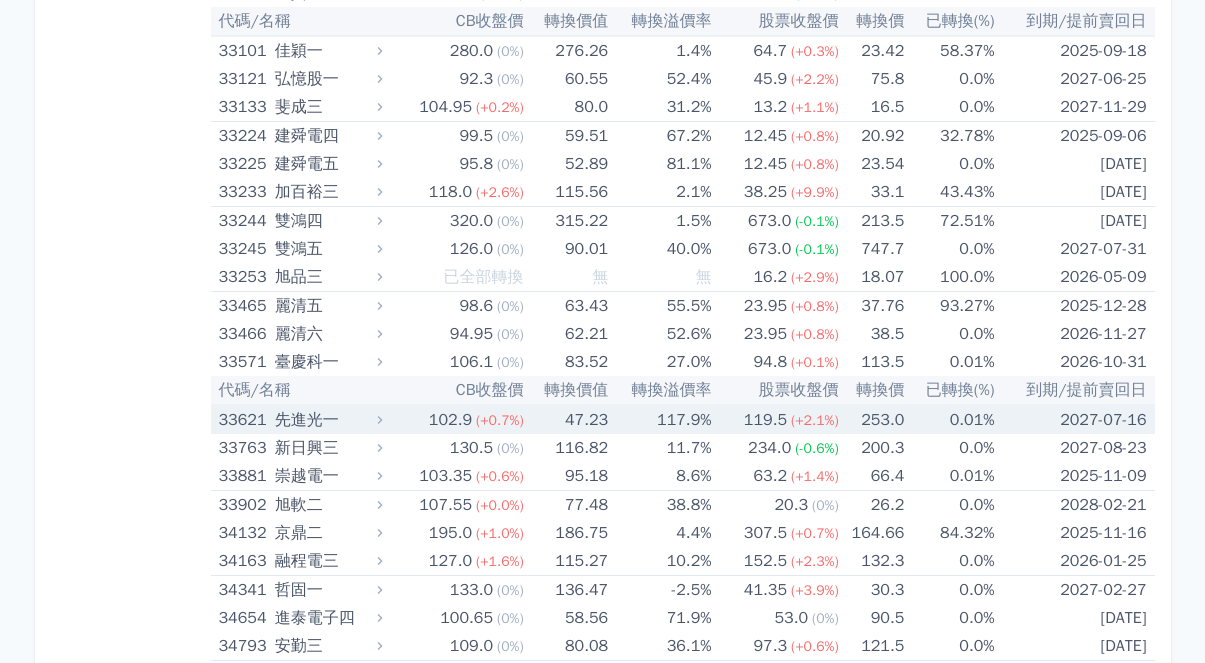 scroll, scrollTop: 4500, scrollLeft: 0, axis: vertical 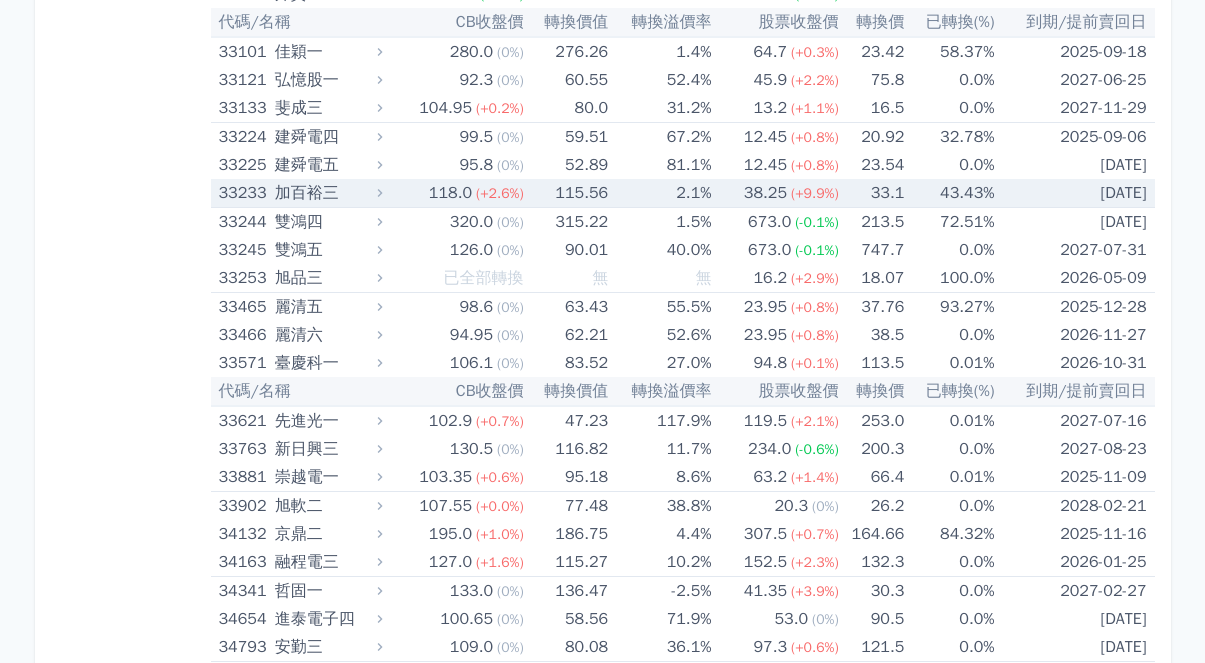click 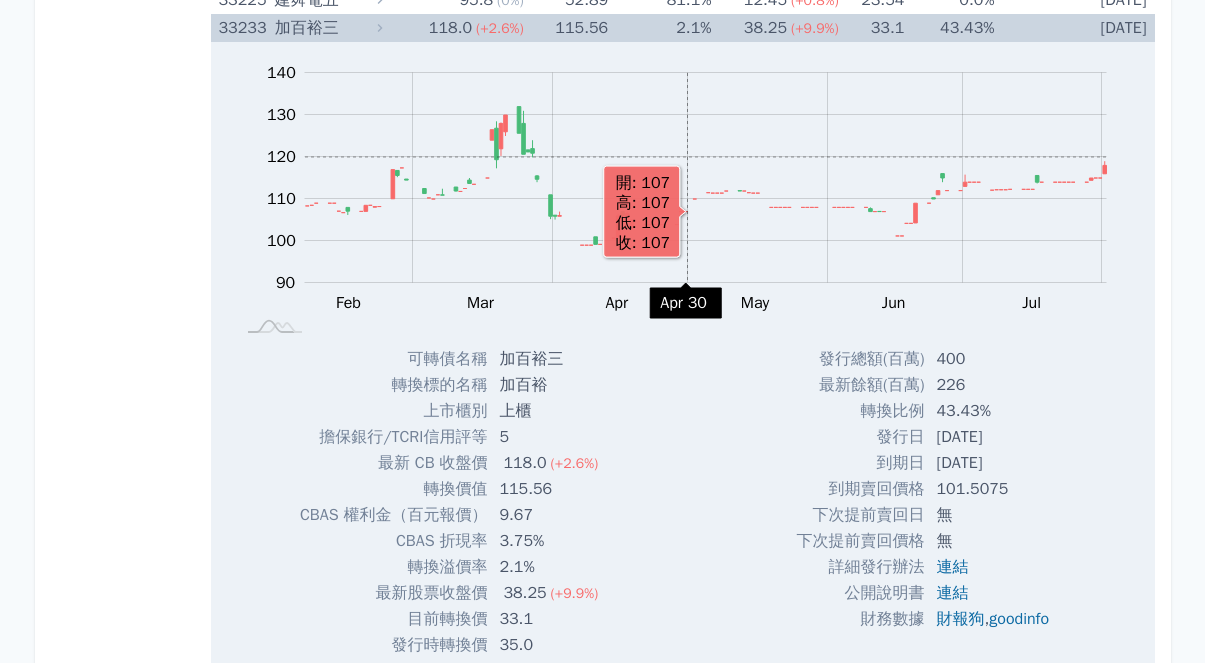 scroll, scrollTop: 4700, scrollLeft: 0, axis: vertical 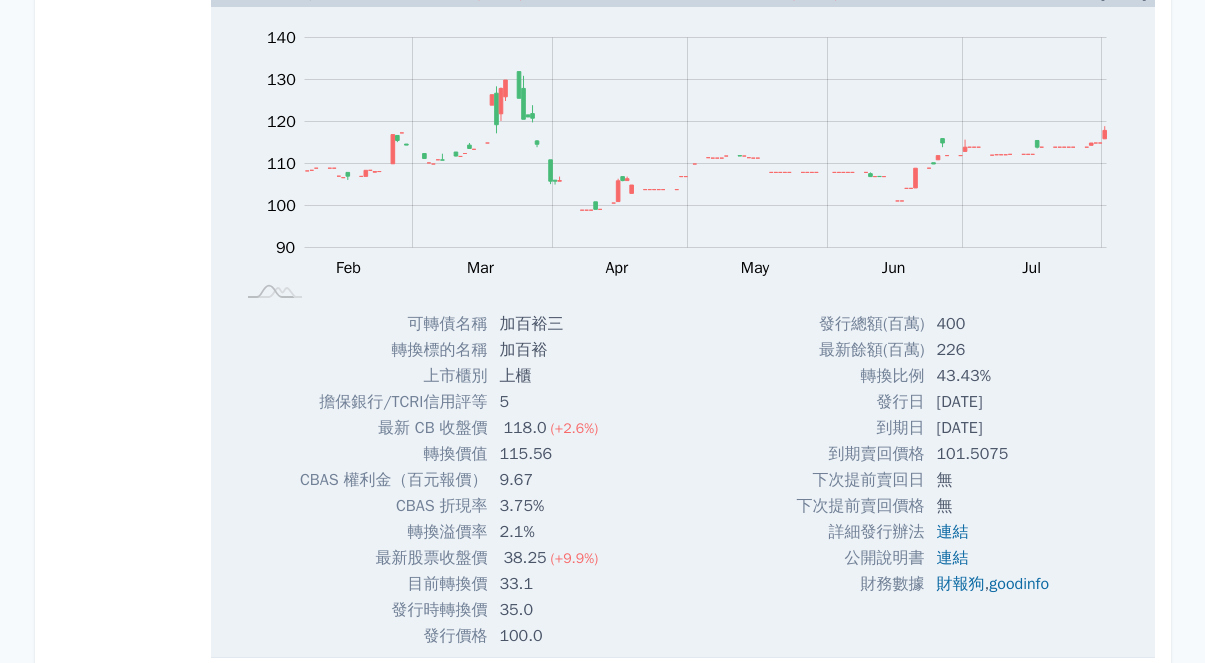 click on "Zoom Out 100 70 80 90 100 110 120 130 140 150 L Feb Mar Apr May Jun Jul Aug Sep 開: [NUMBER] 高: [NUMBER] 低: [NUMBER] 收: [NUMBER] 100% Chart created using amCharts library [MONTH] [DAY]
可轉債名稱
[NAME]
轉換標的名稱
[NAME]
上市櫃別
上櫃
擔保銀行/TCRI信用評等 5 [NUMBER] [NUMBER]" at bounding box center [683, 328] 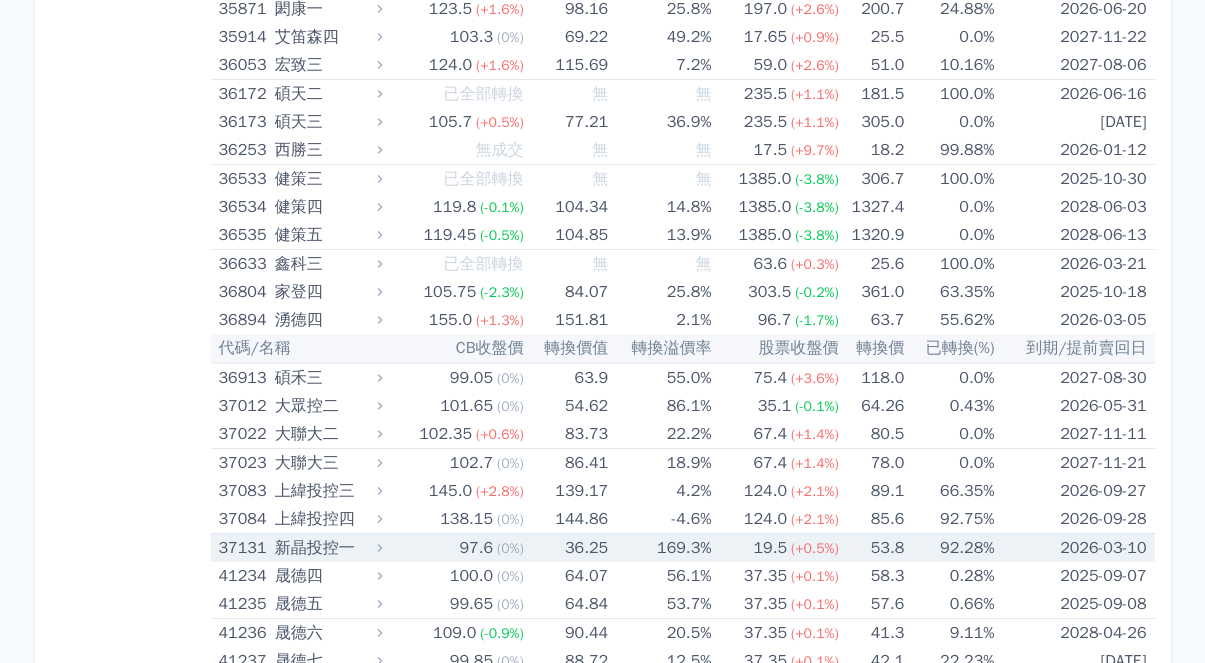 scroll, scrollTop: 6500, scrollLeft: 0, axis: vertical 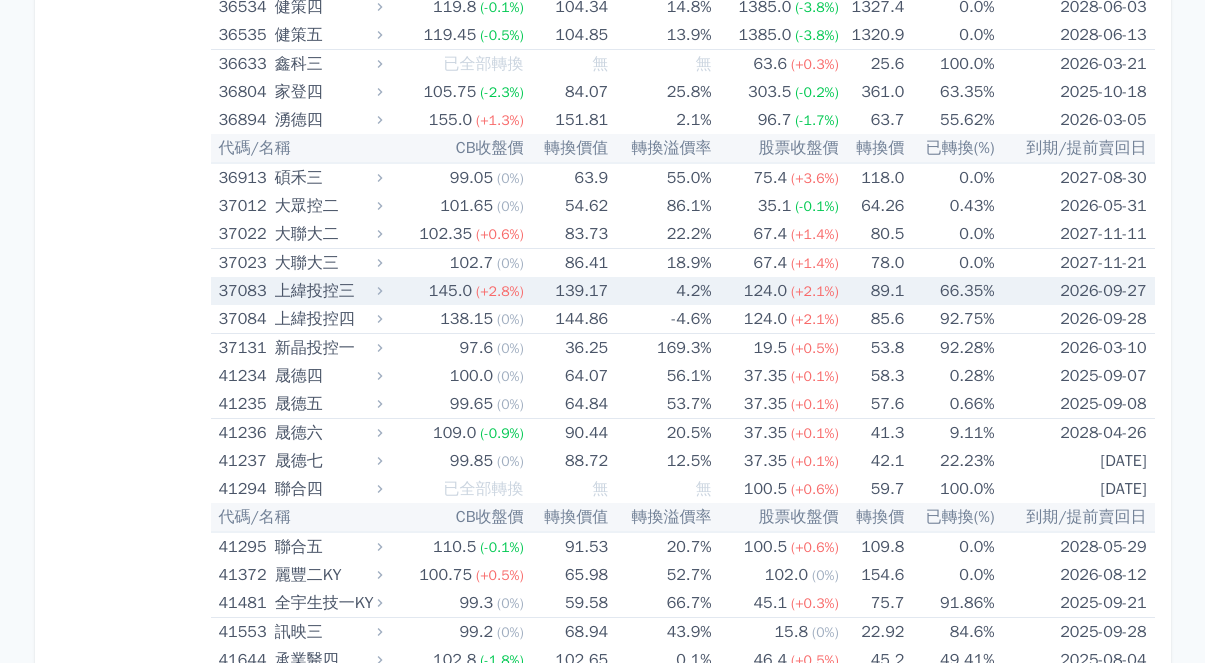 click on "145.0 (+2.8%)" at bounding box center [455, 291] 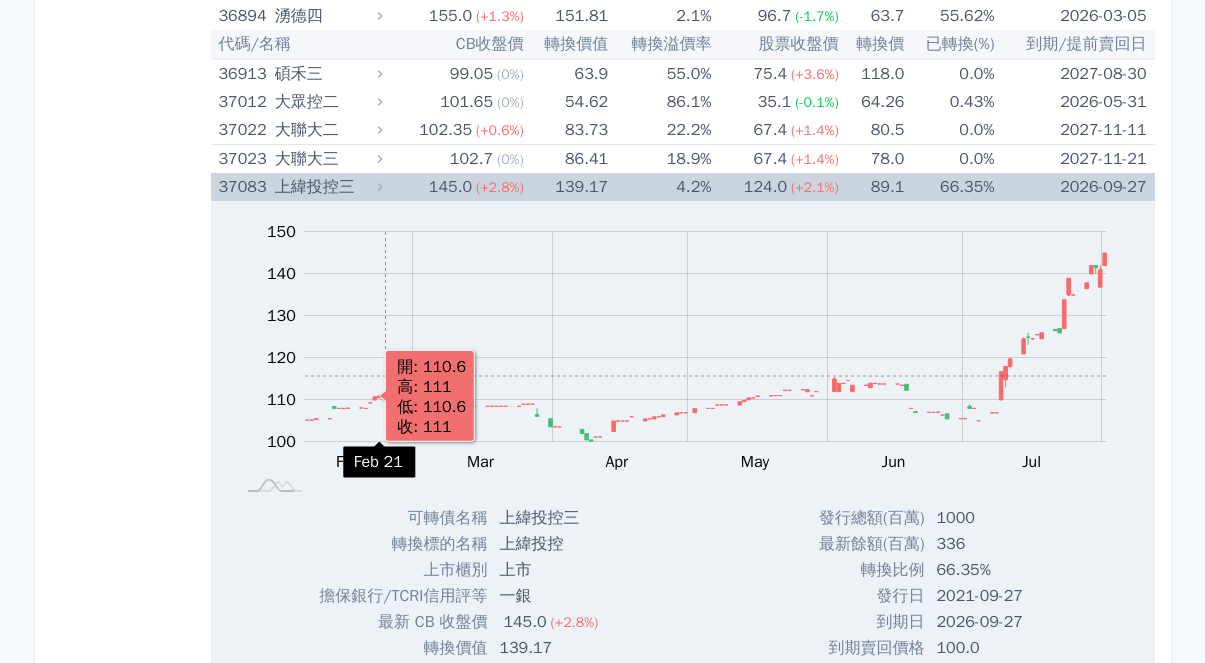 scroll, scrollTop: 6500, scrollLeft: 0, axis: vertical 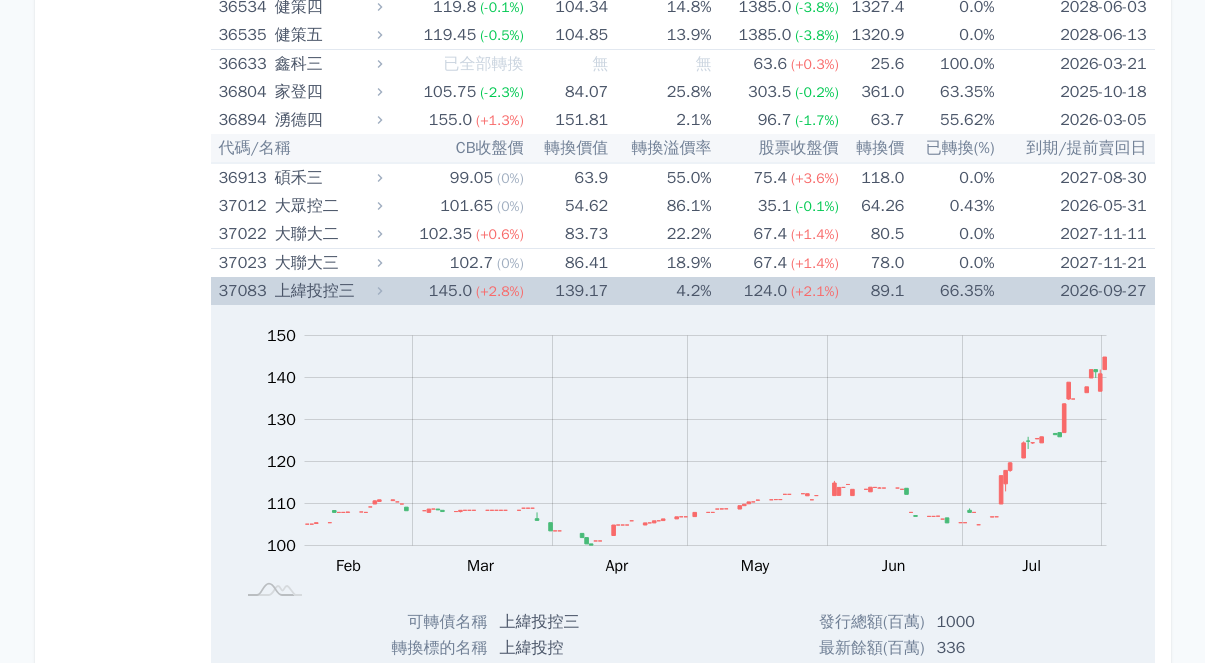 click 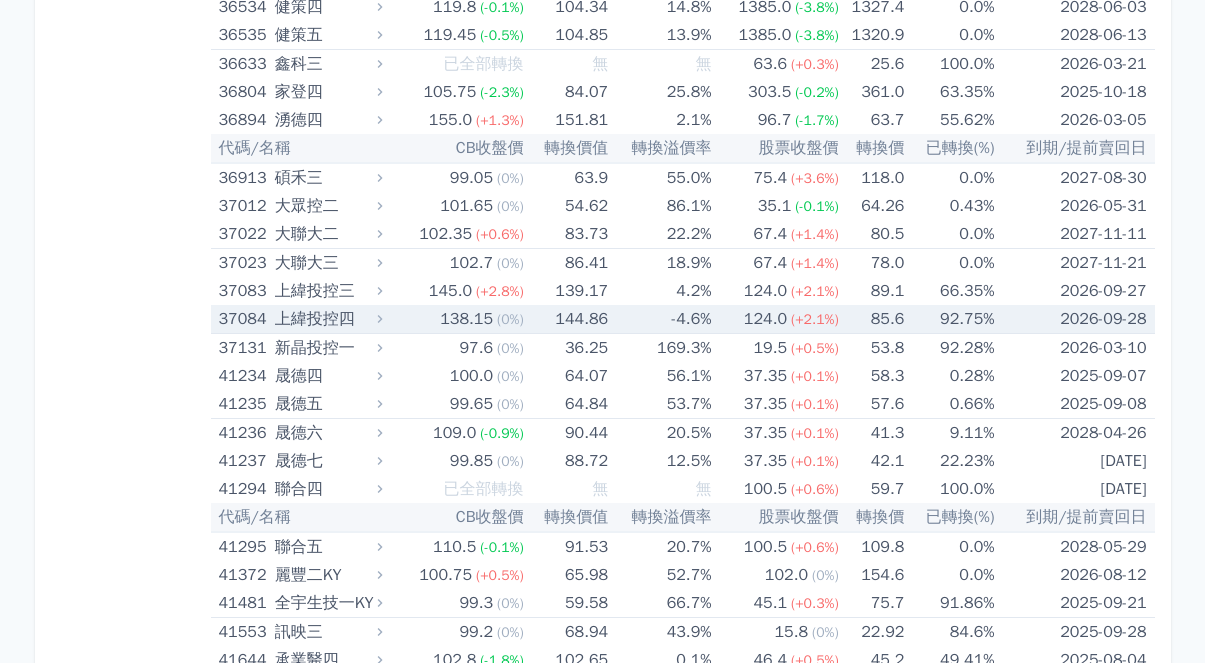 click 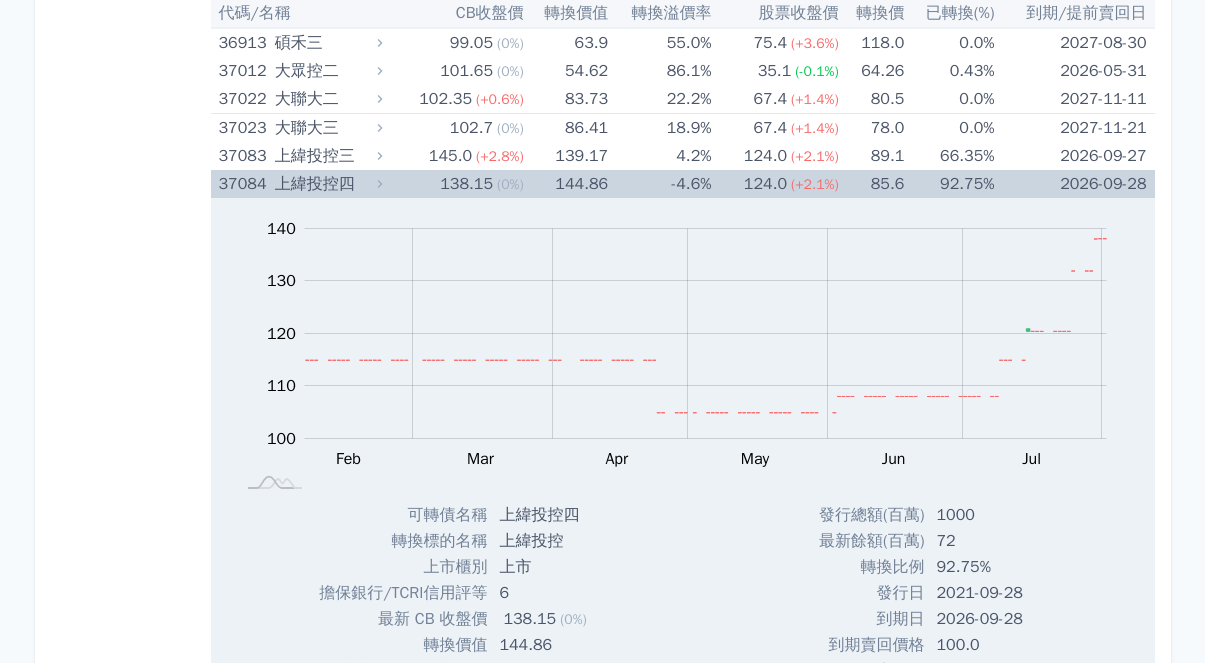 scroll, scrollTop: 6600, scrollLeft: 0, axis: vertical 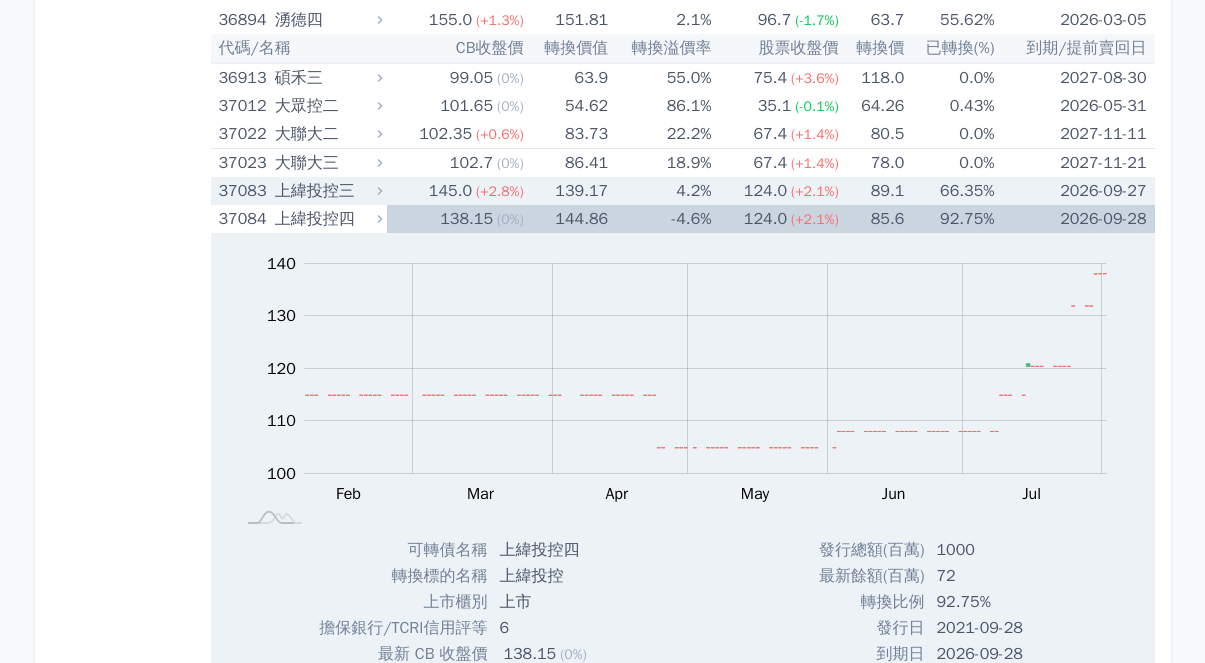 click 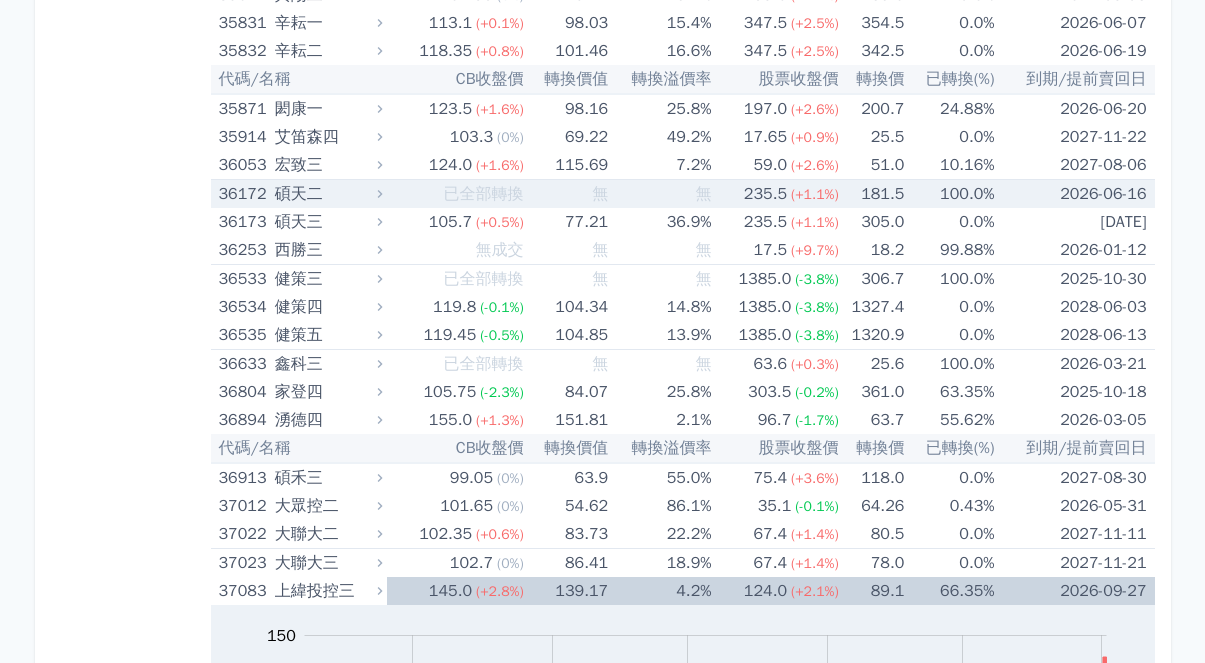 scroll, scrollTop: 5600, scrollLeft: 0, axis: vertical 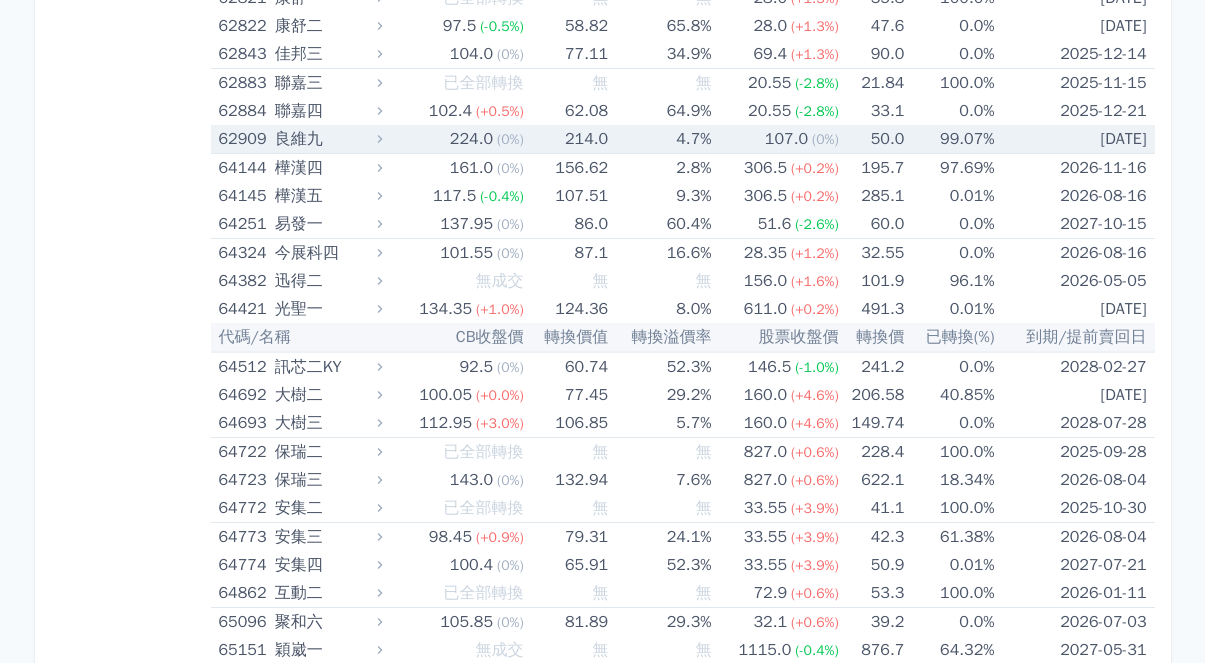 click 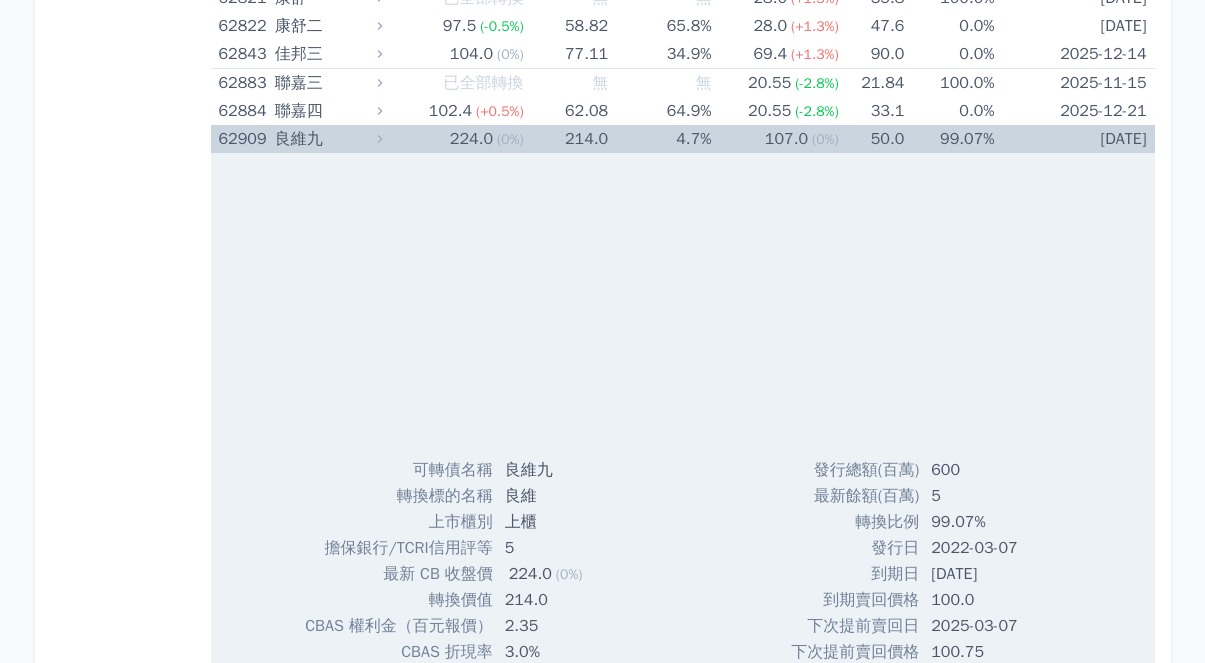 click 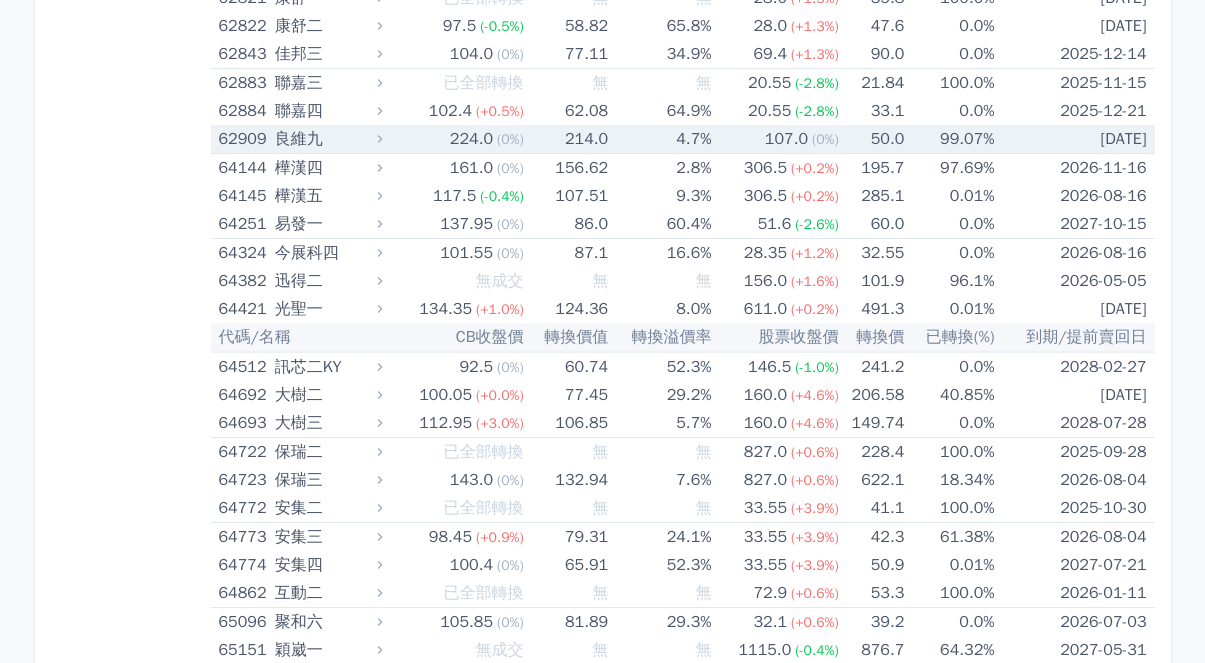 click 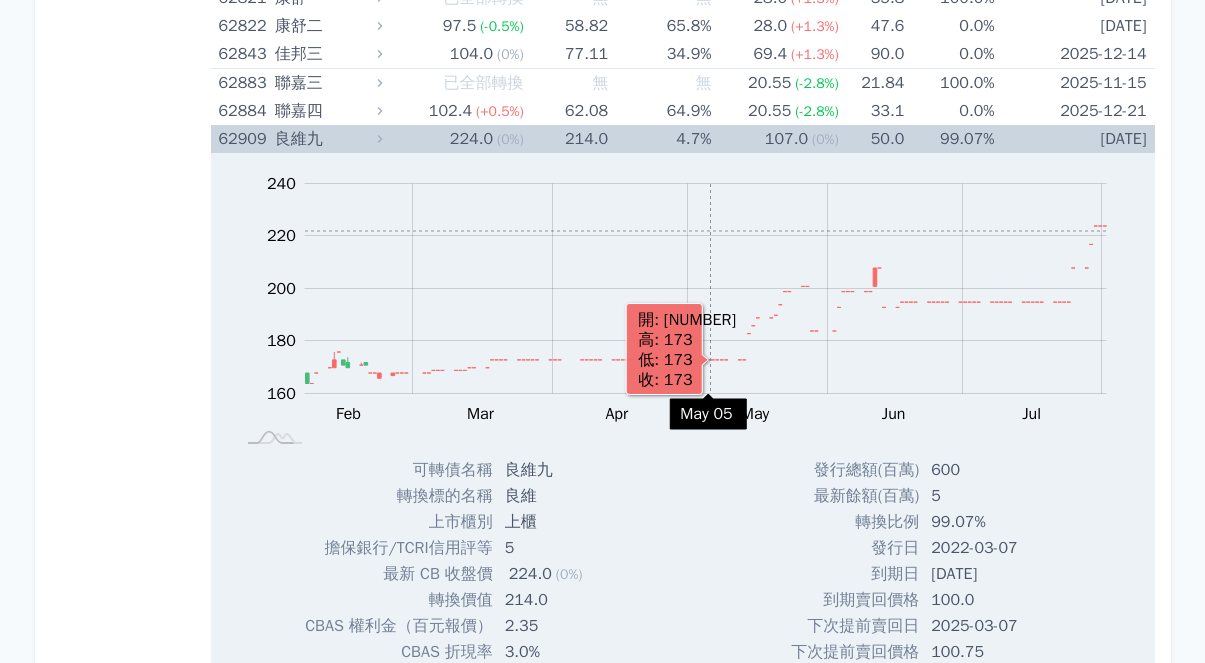 click 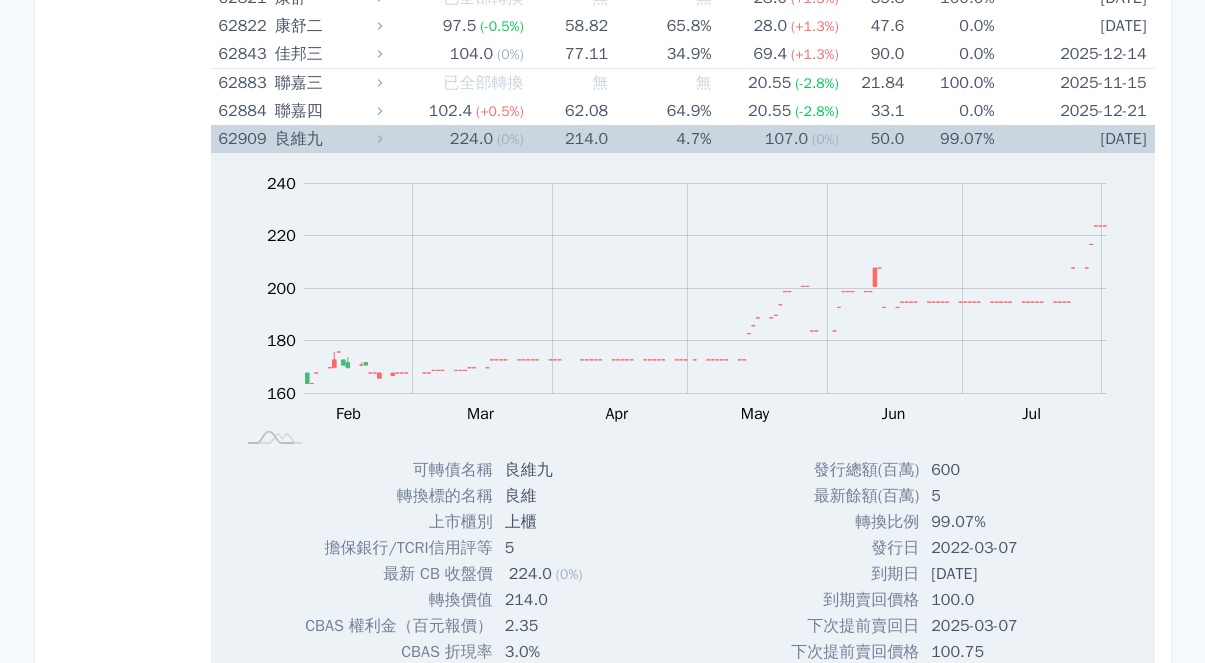 click 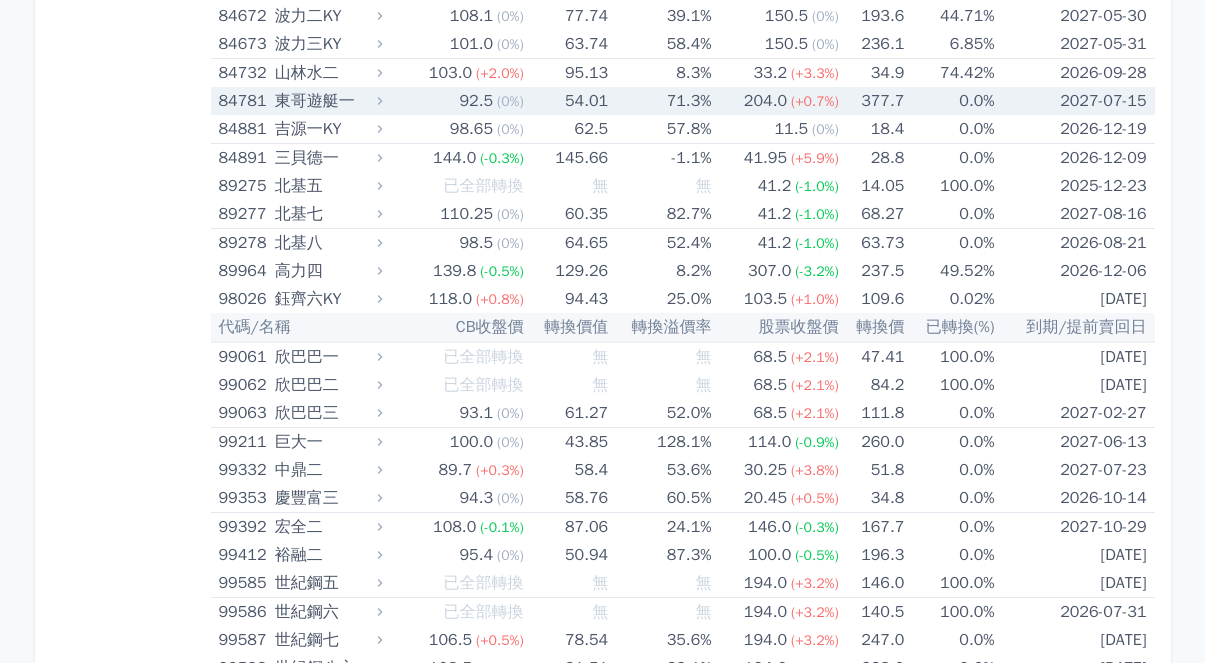 scroll, scrollTop: 14314, scrollLeft: 0, axis: vertical 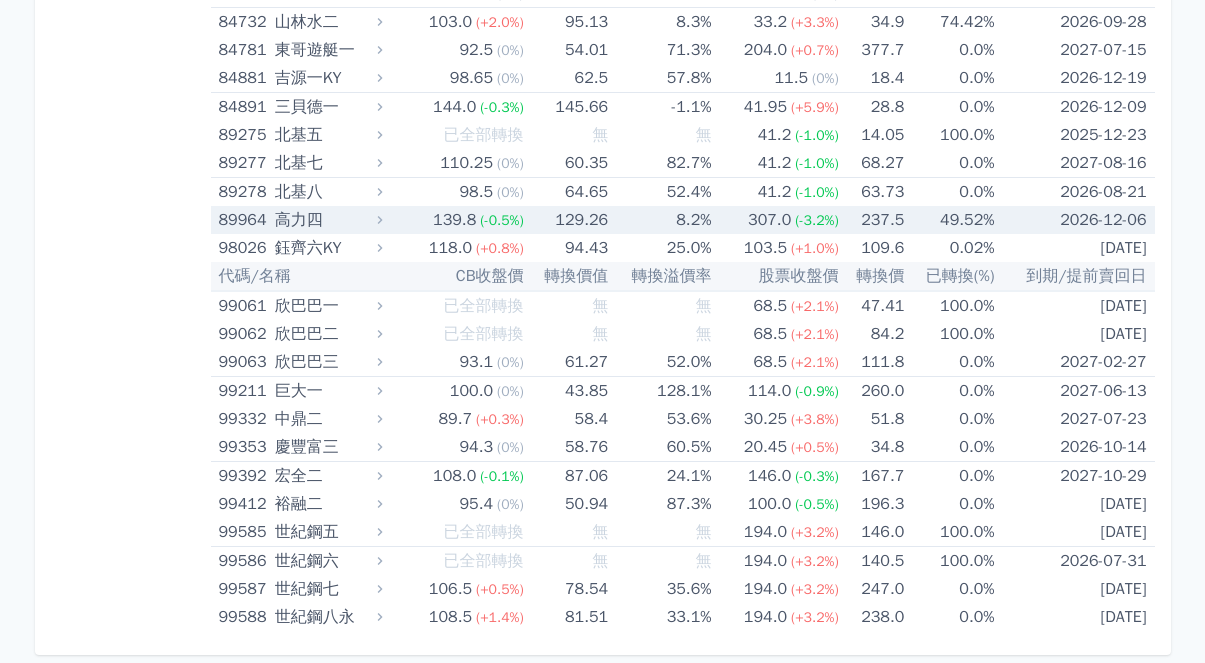click on "高力四" at bounding box center [326, 220] 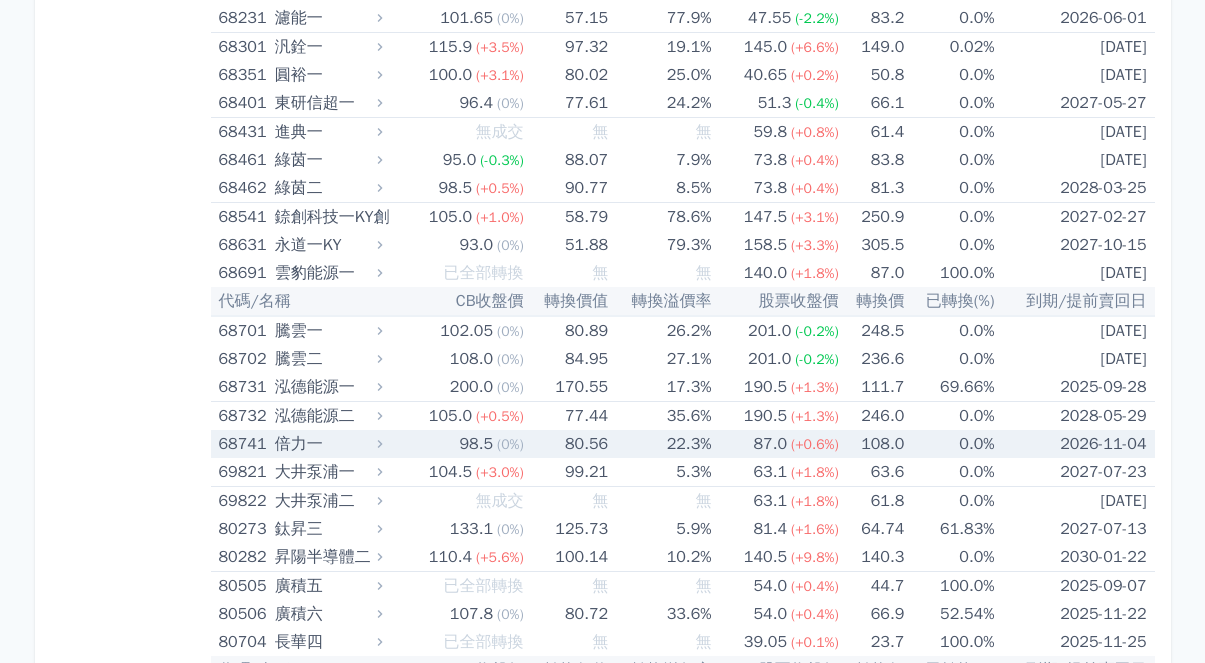 scroll, scrollTop: 12714, scrollLeft: 0, axis: vertical 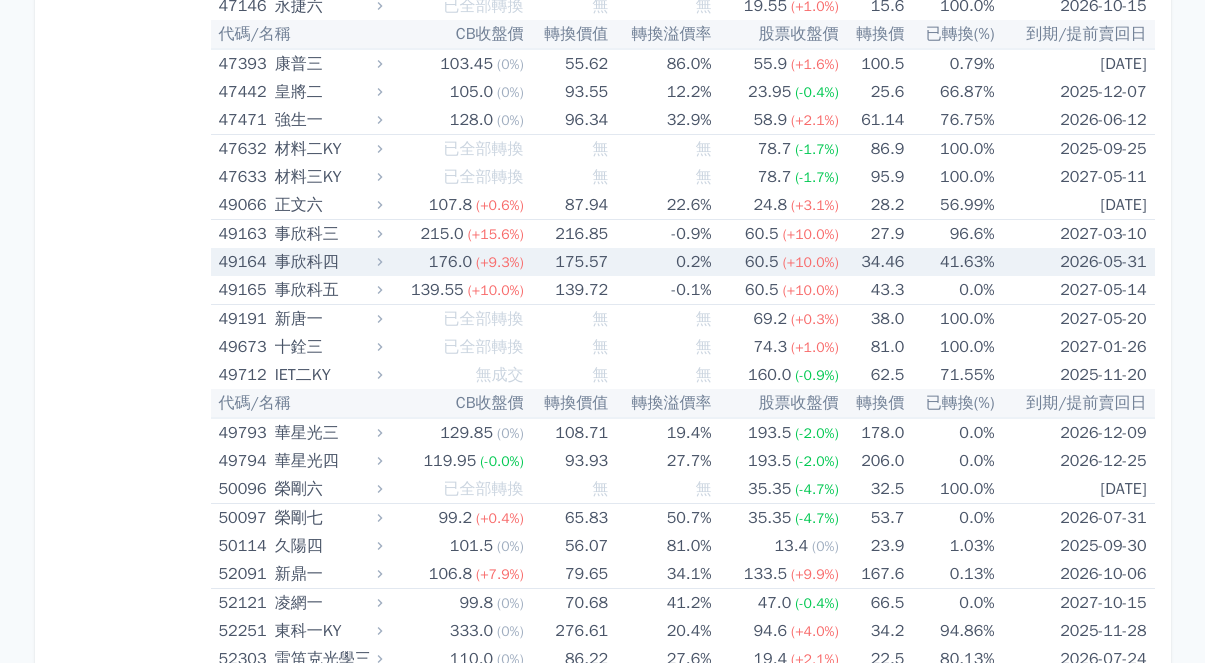 click 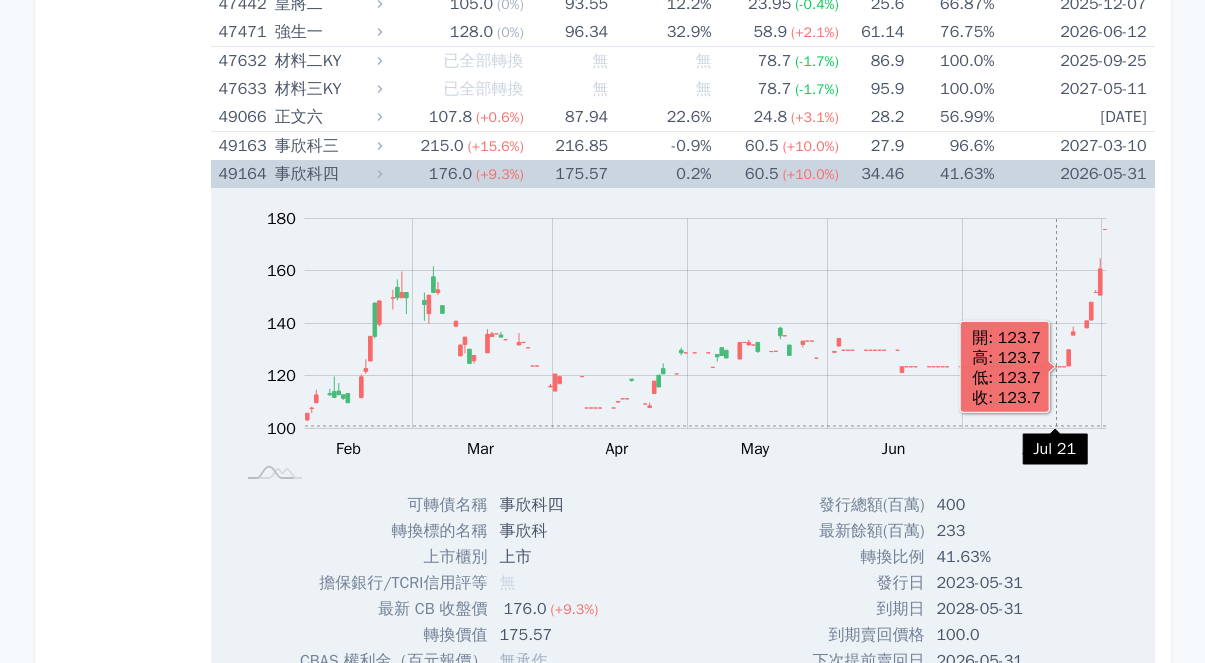 scroll, scrollTop: 9121, scrollLeft: 0, axis: vertical 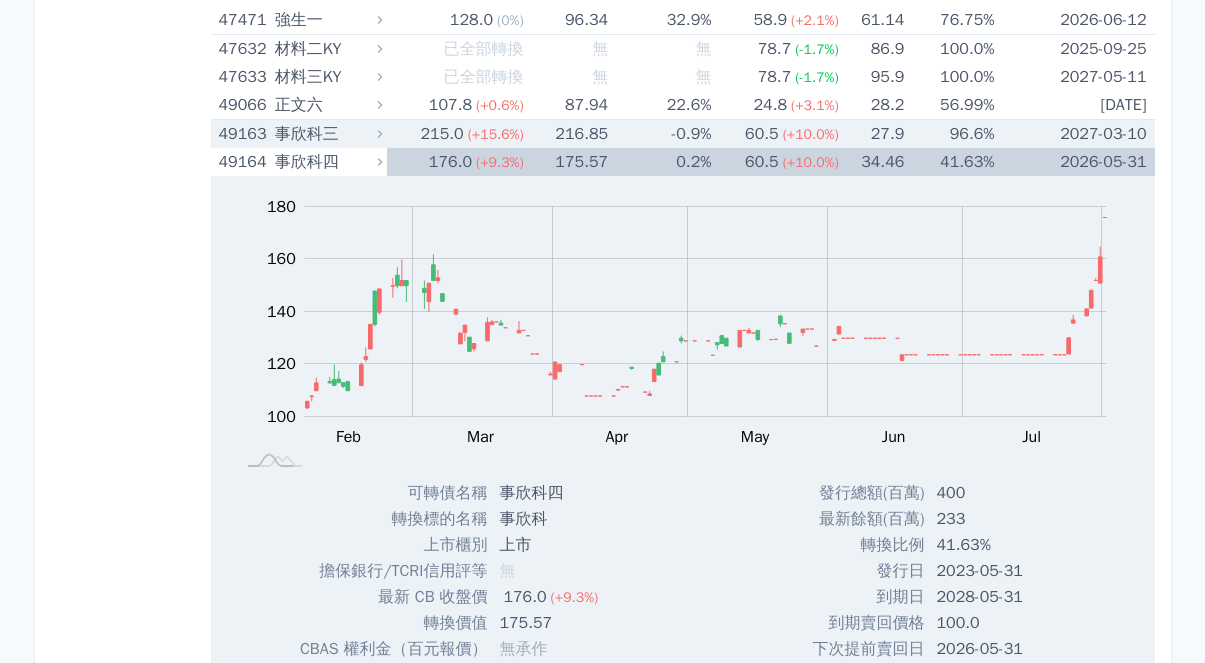 click on "[POSTAL_CODE]
事欣科三" at bounding box center [303, 134] 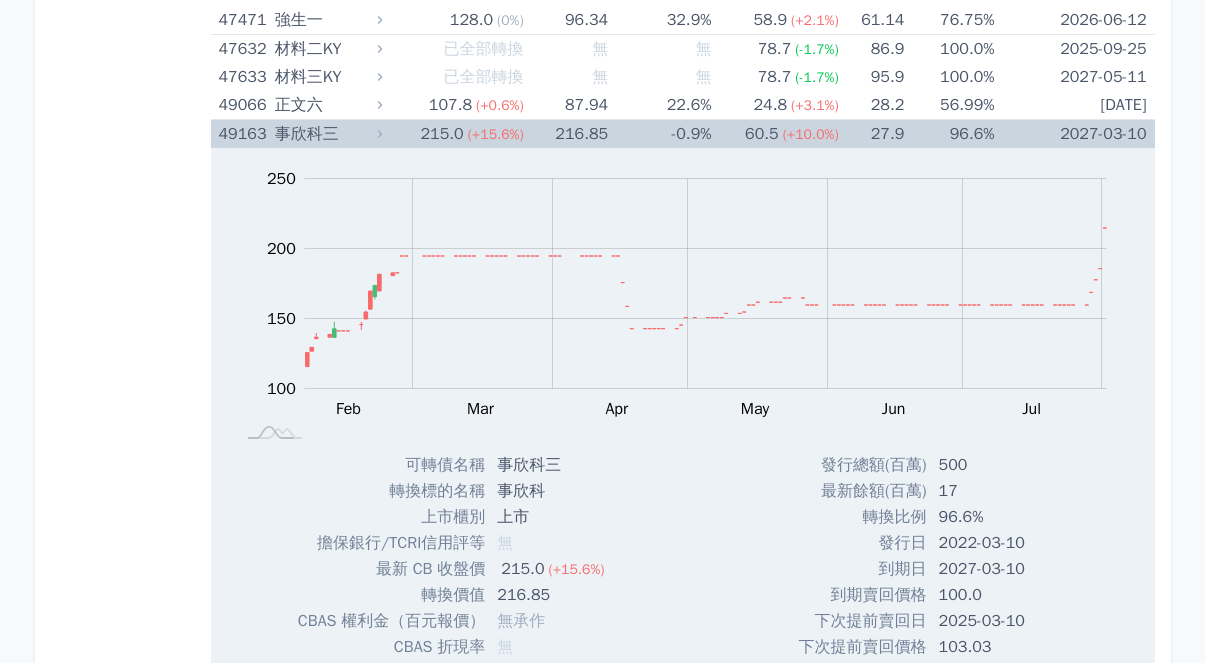 click on "[POSTAL_CODE]
事欣科三" at bounding box center [303, 134] 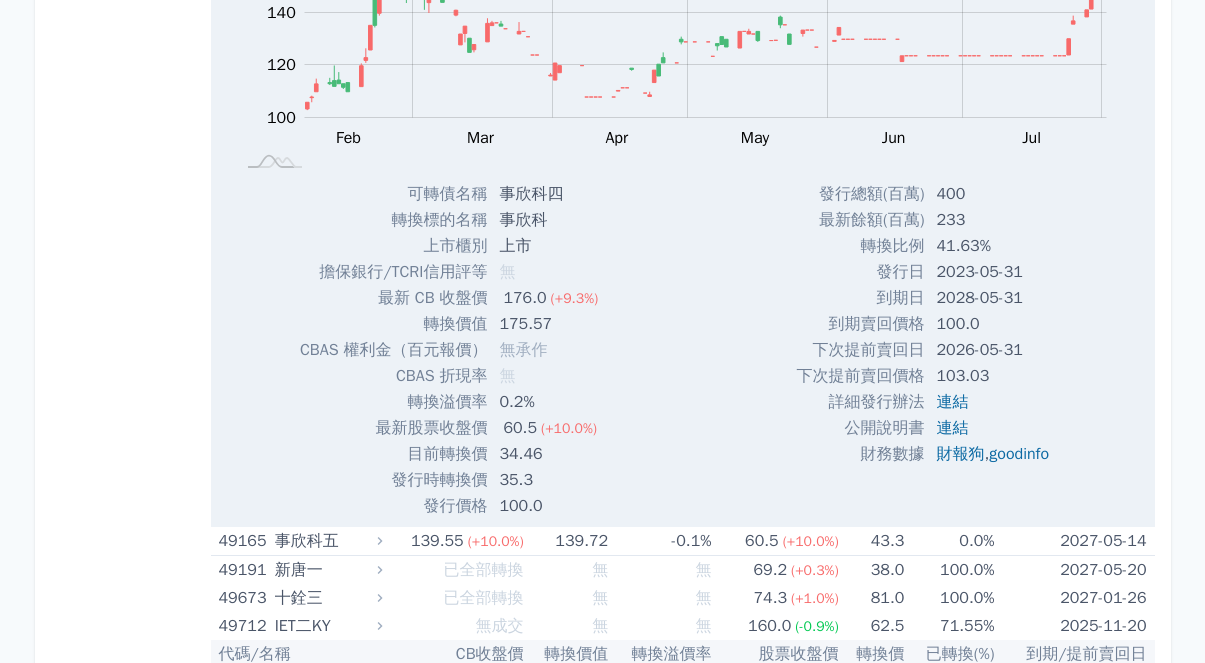 scroll, scrollTop: 9421, scrollLeft: 0, axis: vertical 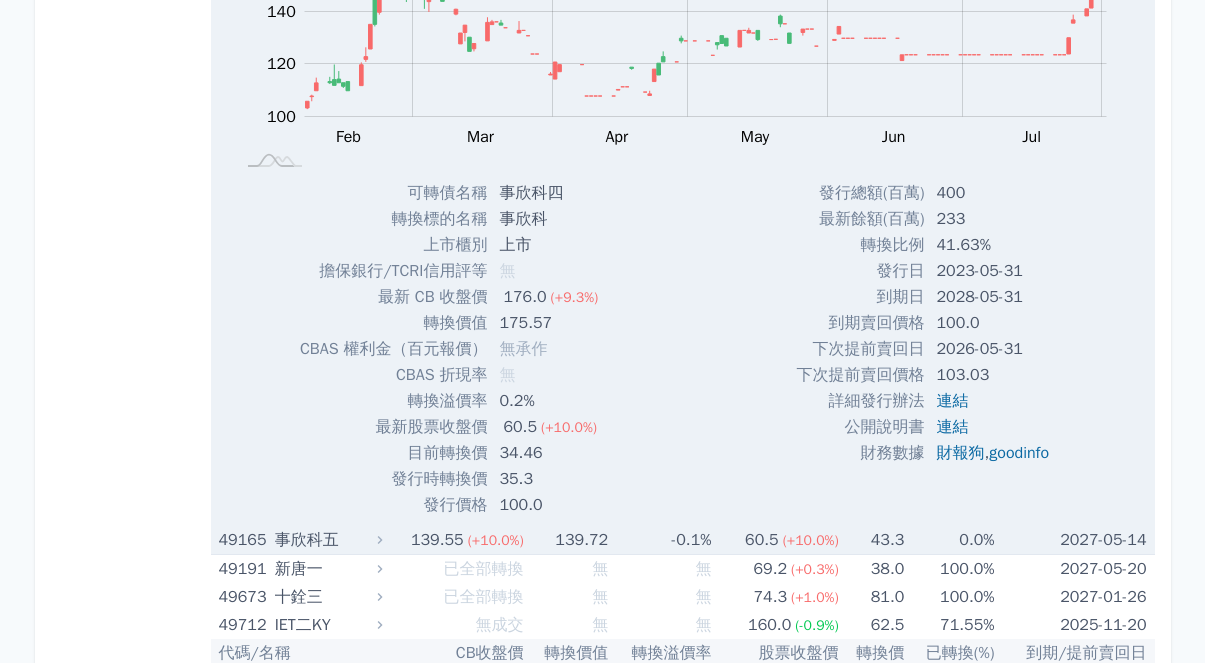 click 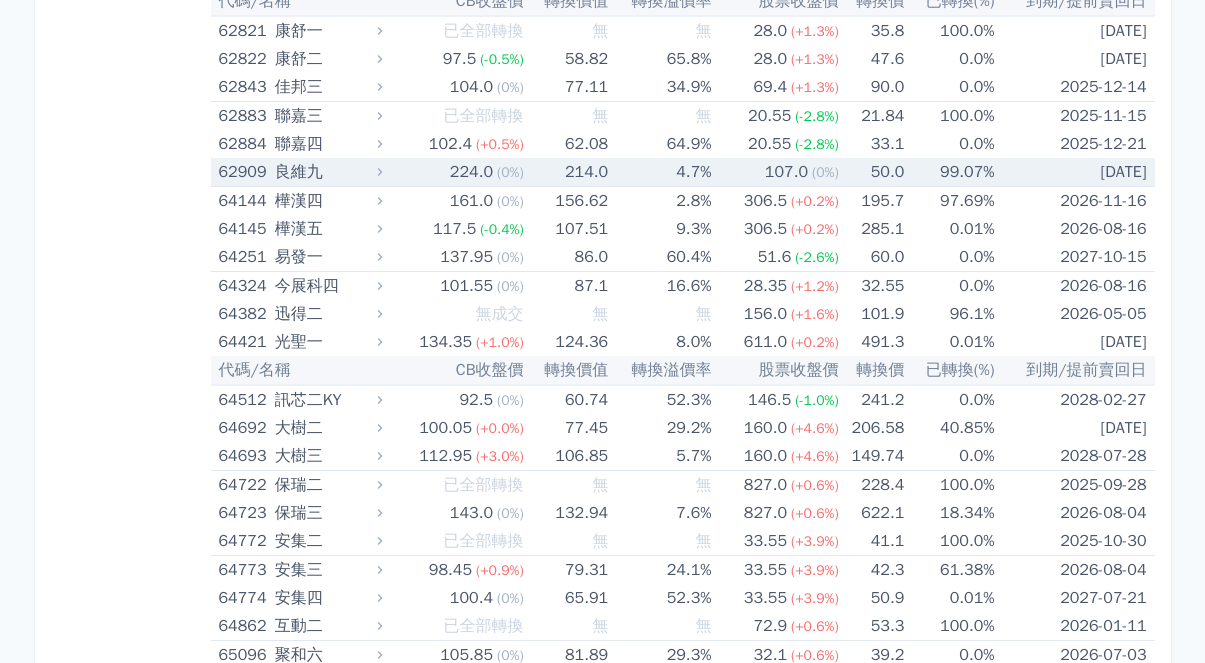 scroll, scrollTop: 12621, scrollLeft: 0, axis: vertical 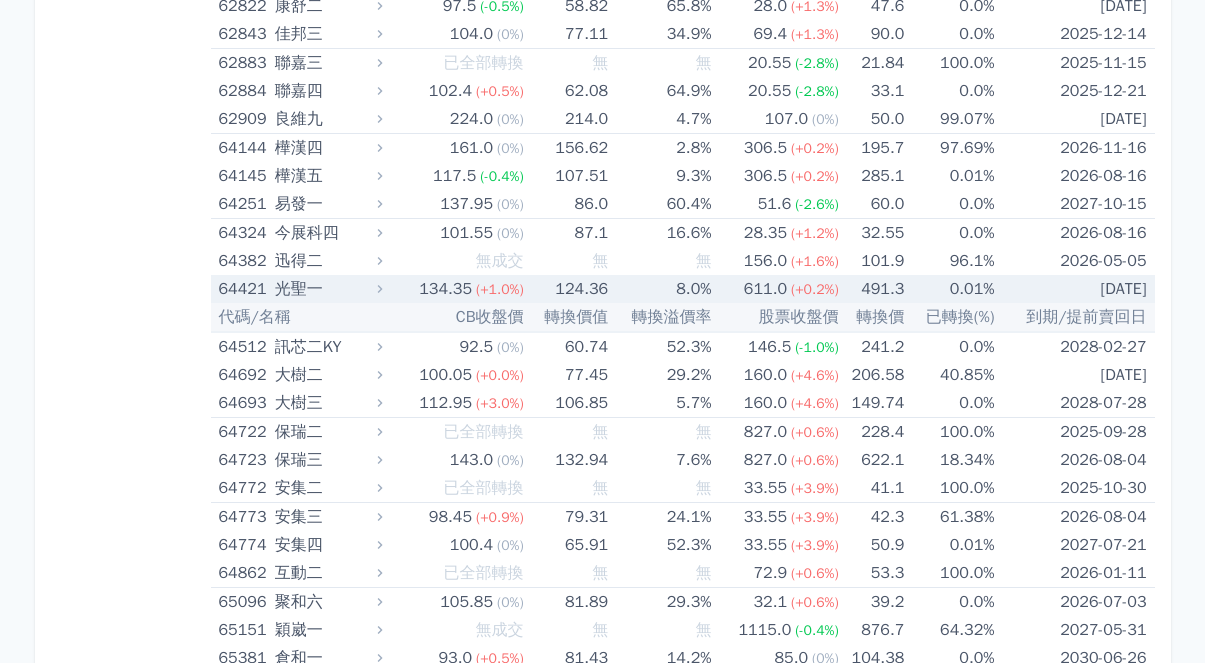 click 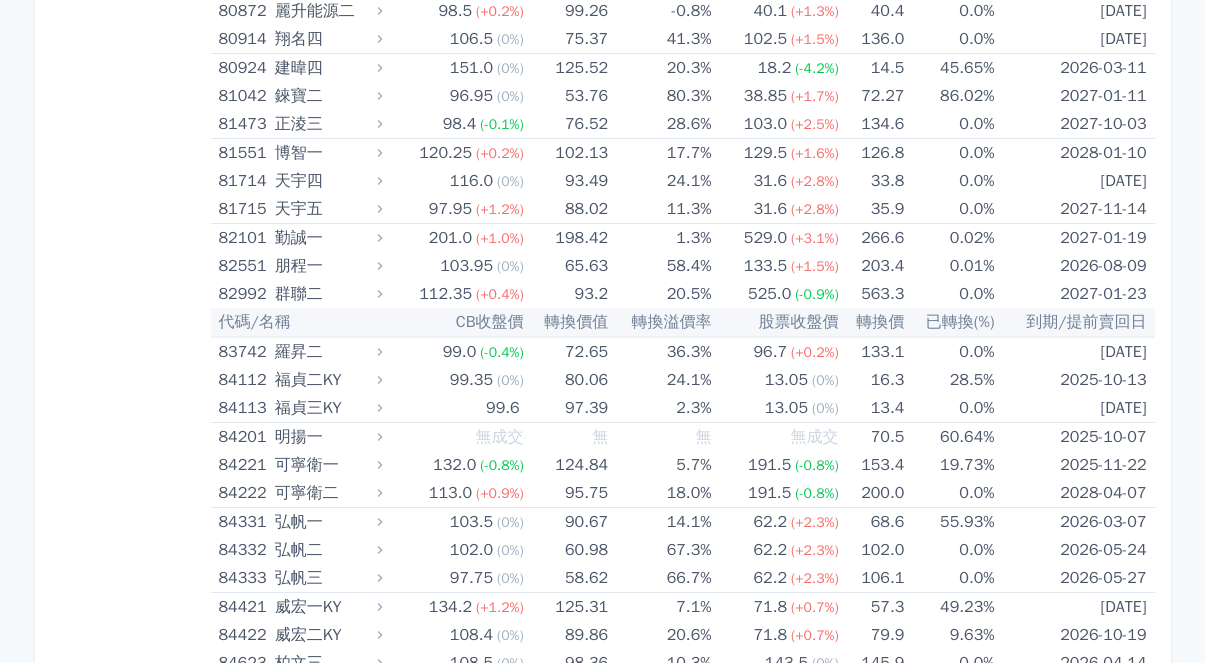 scroll, scrollTop: 15721, scrollLeft: 0, axis: vertical 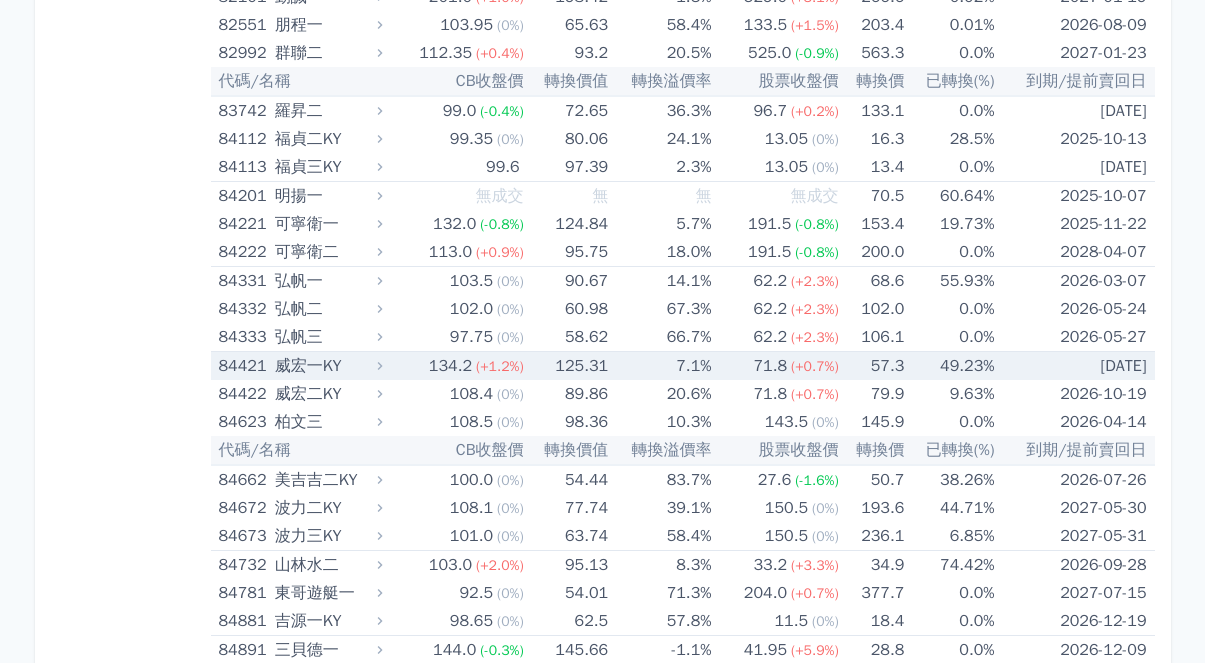 click 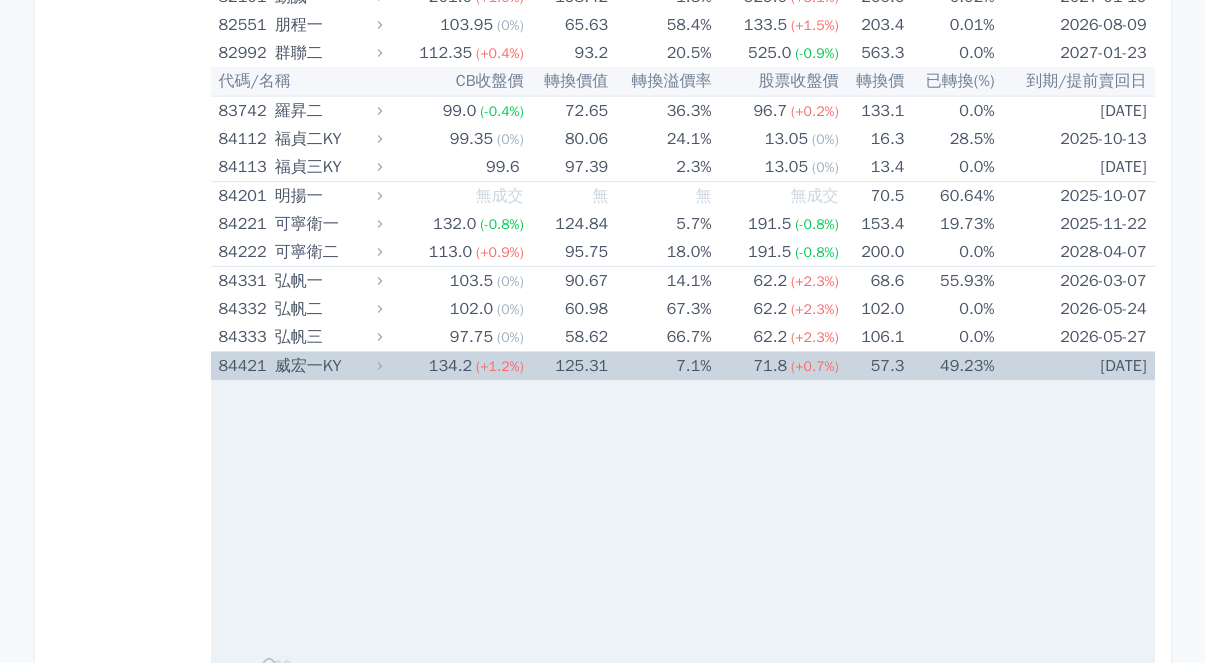 scroll, scrollTop: 16021, scrollLeft: 0, axis: vertical 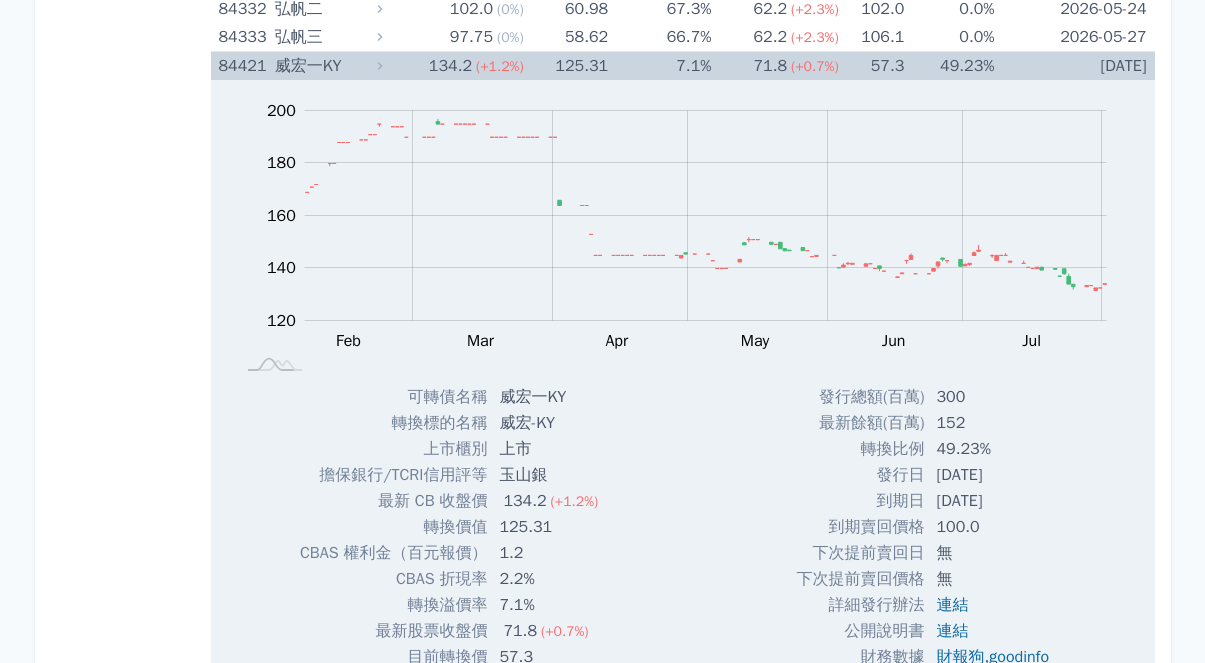click 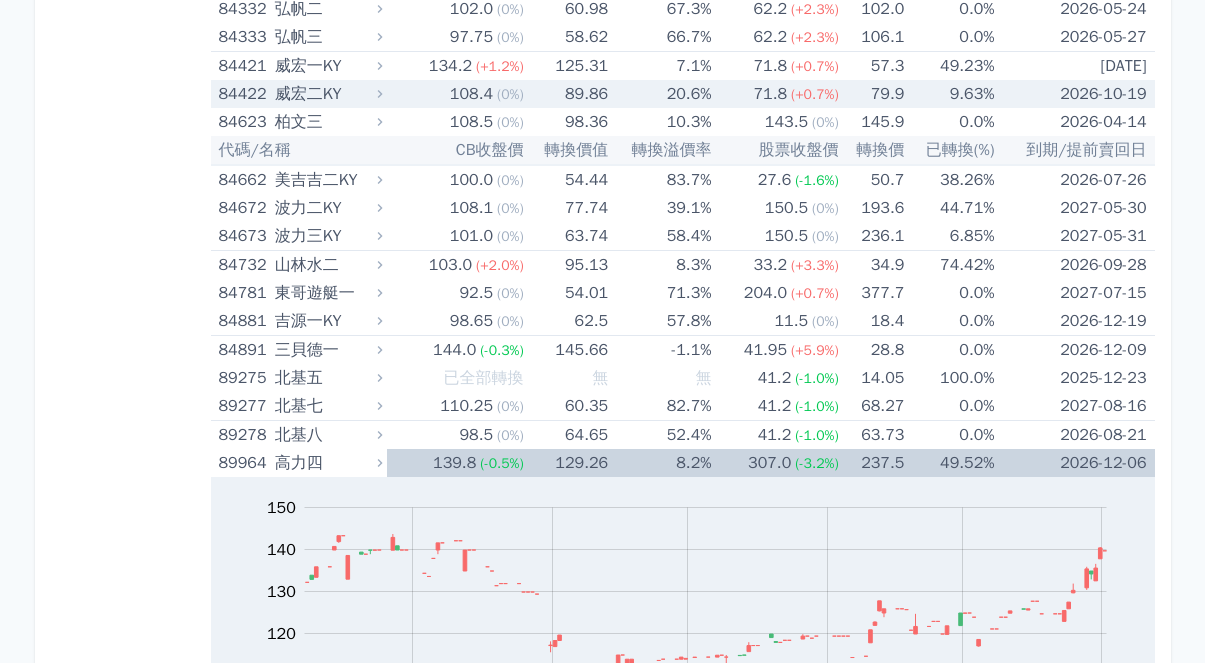 click 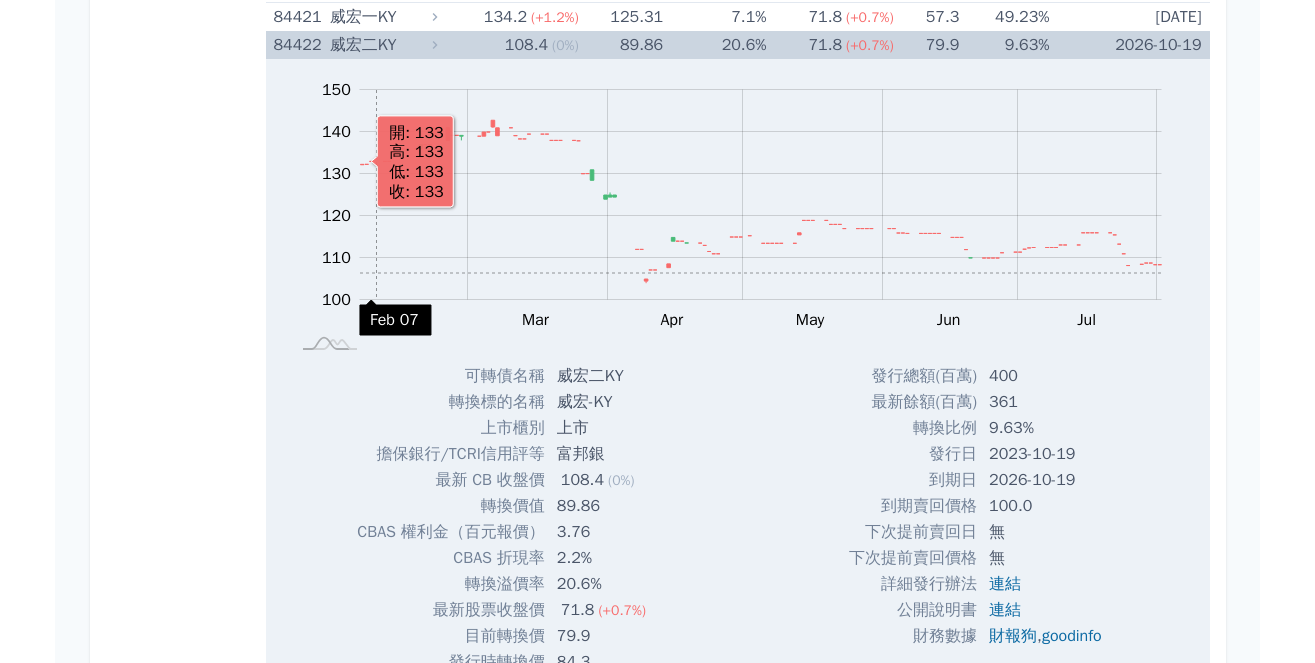 scroll, scrollTop: 16021, scrollLeft: 0, axis: vertical 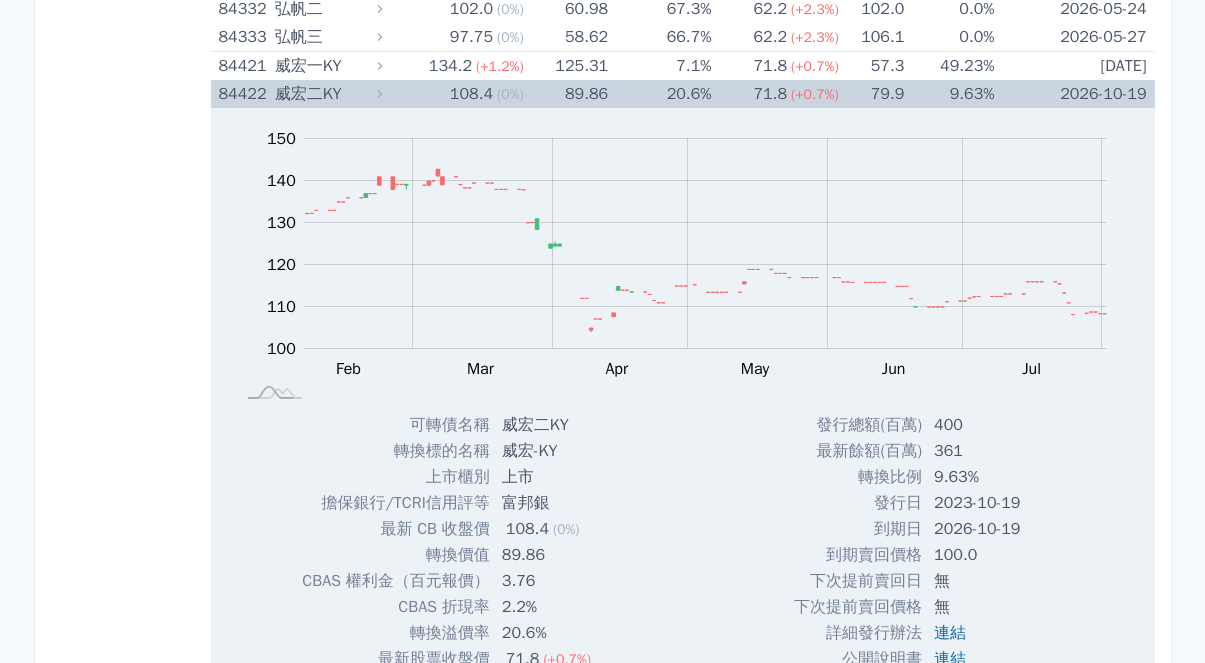 click 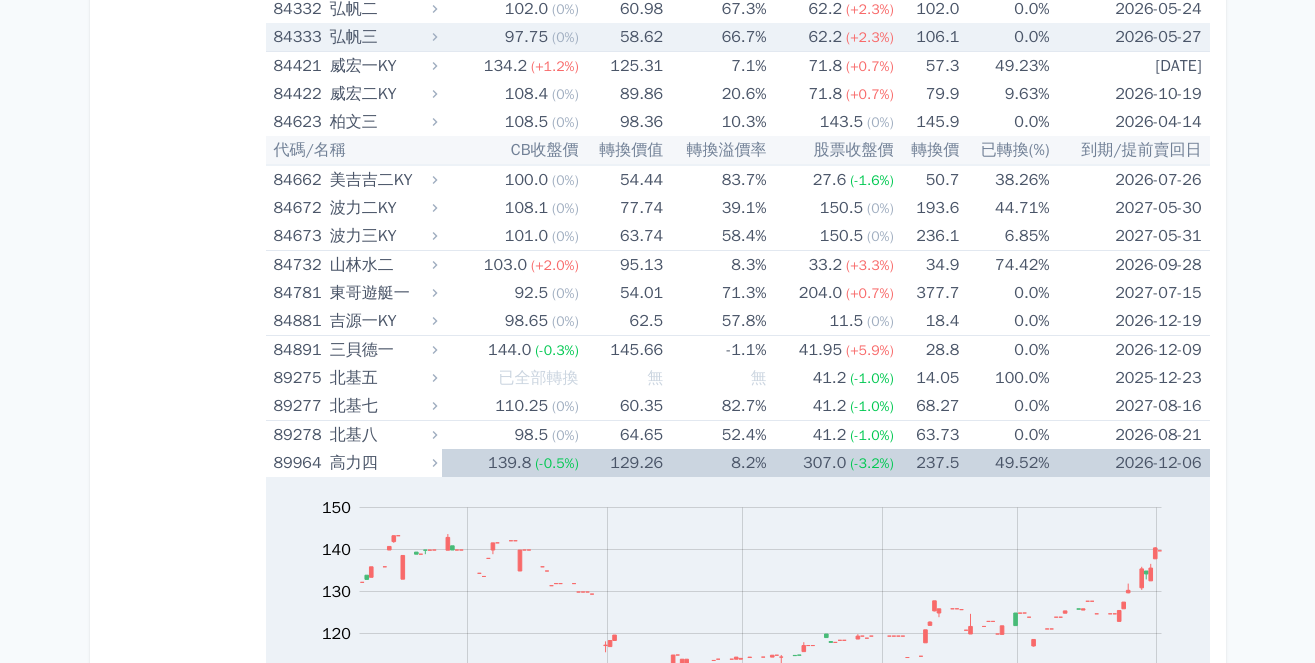 click on "66.7%" at bounding box center [714, 37] 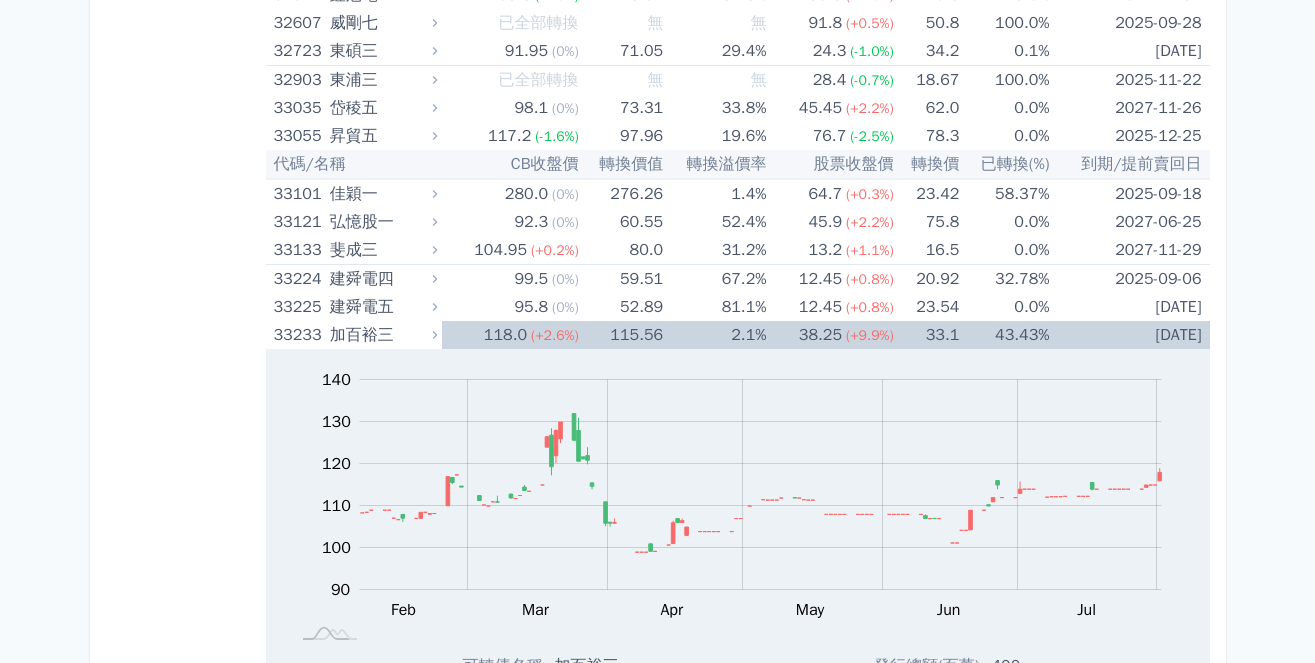 scroll, scrollTop: 4388, scrollLeft: 0, axis: vertical 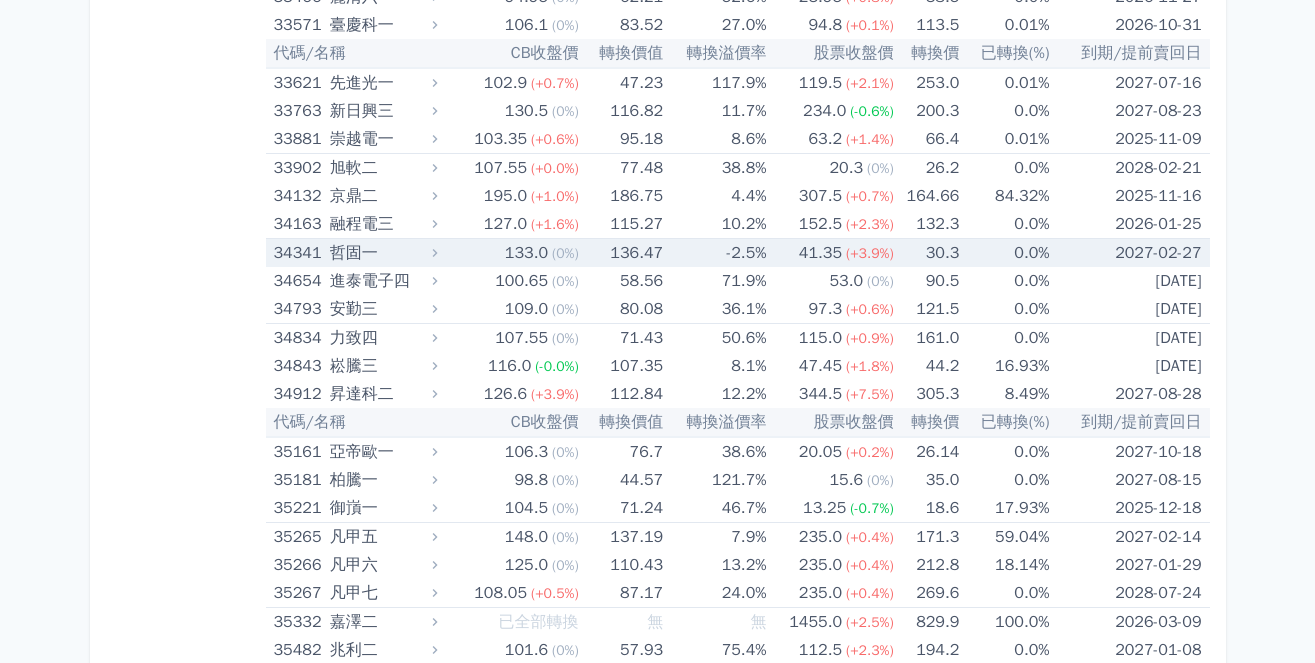 click 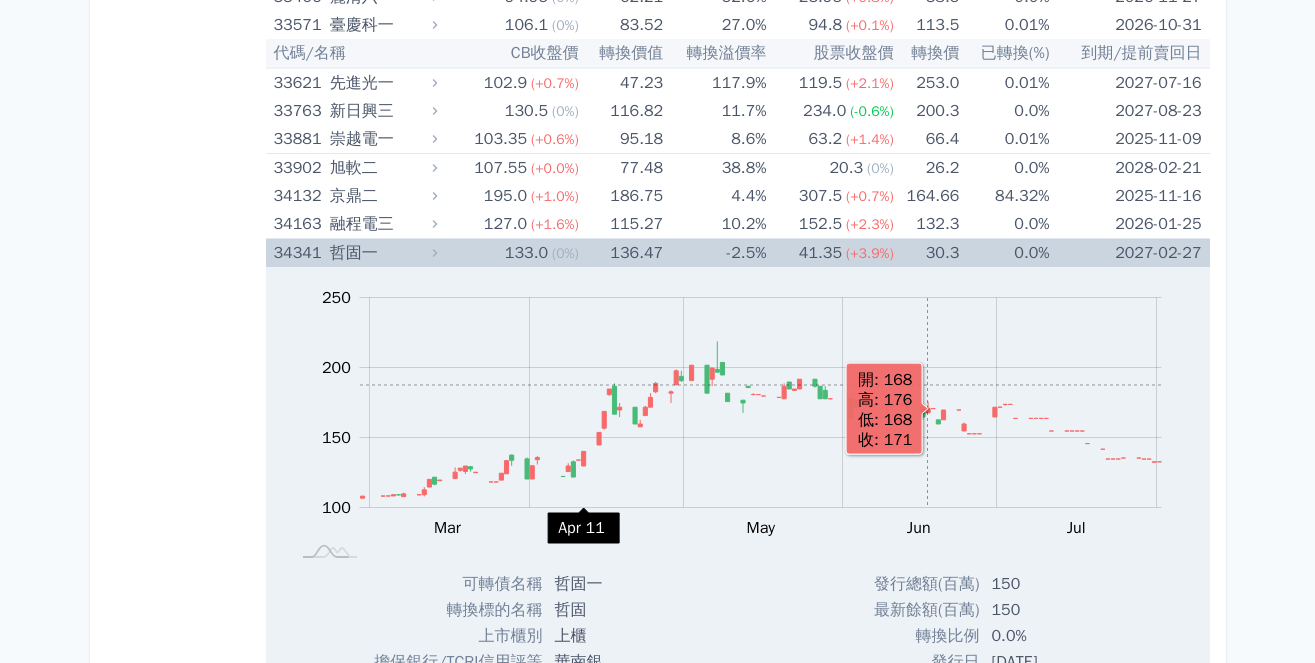 scroll, scrollTop: 5588, scrollLeft: 0, axis: vertical 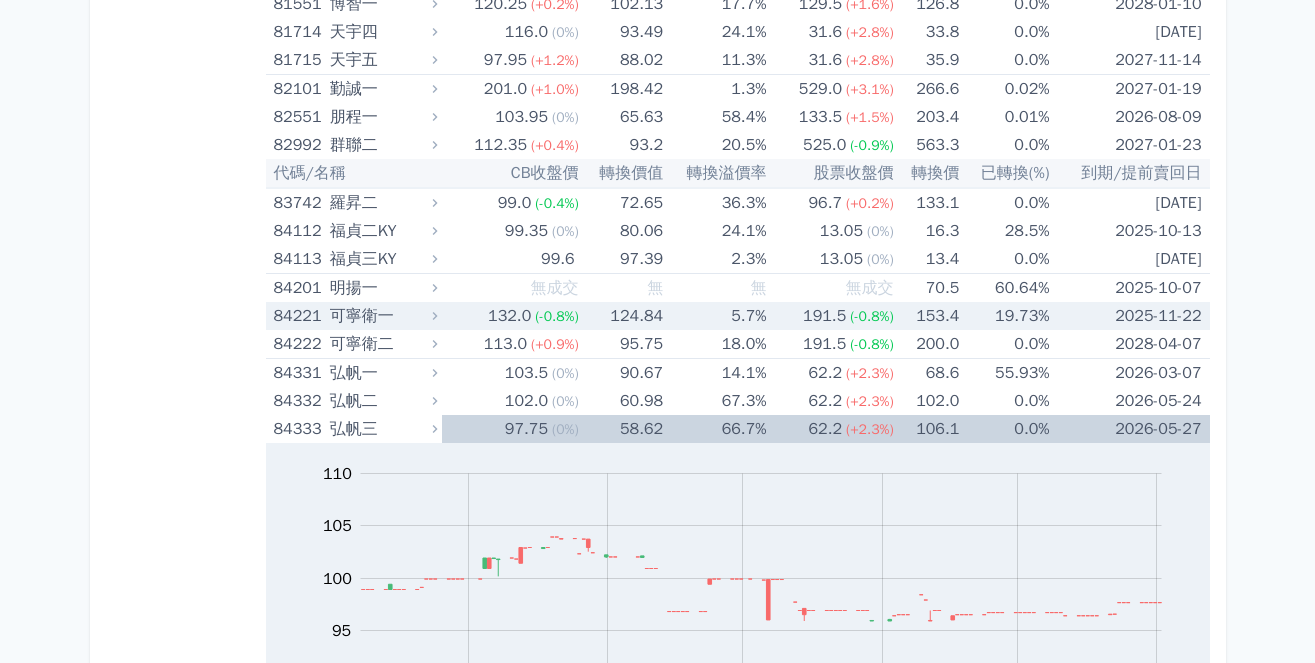click on "[POSTAL_CODE]
可寧衛一" at bounding box center (358, 316) 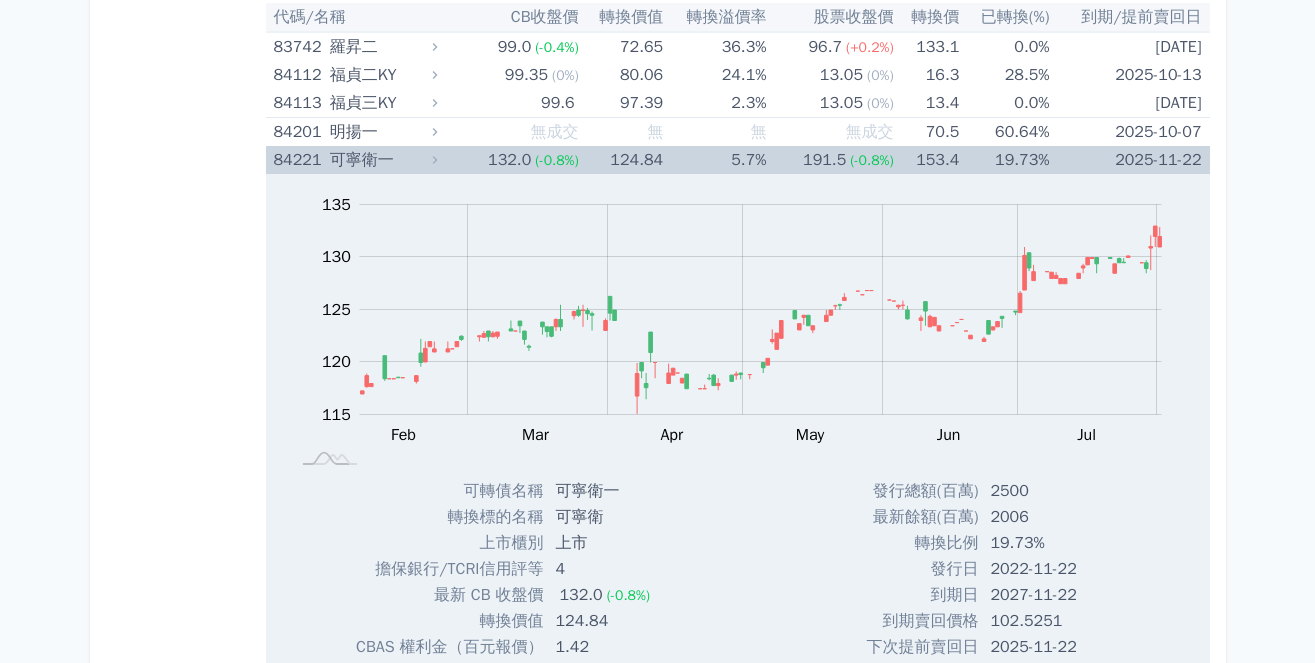 scroll, scrollTop: 16179, scrollLeft: 0, axis: vertical 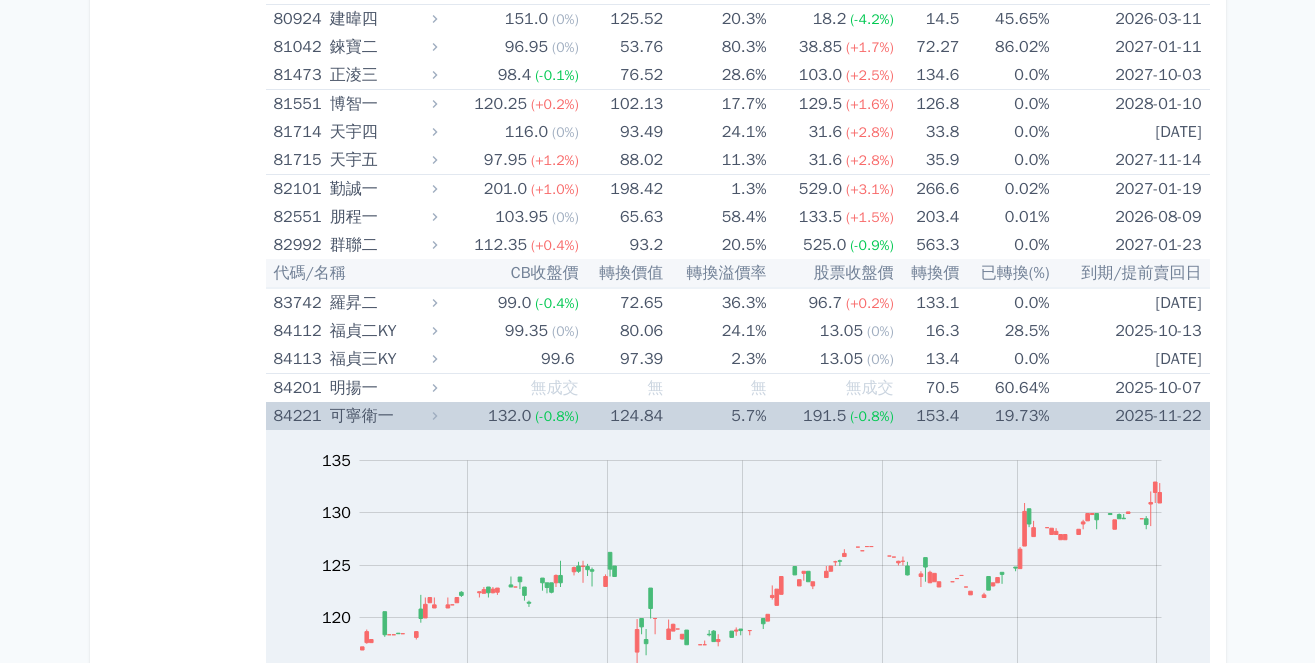 click 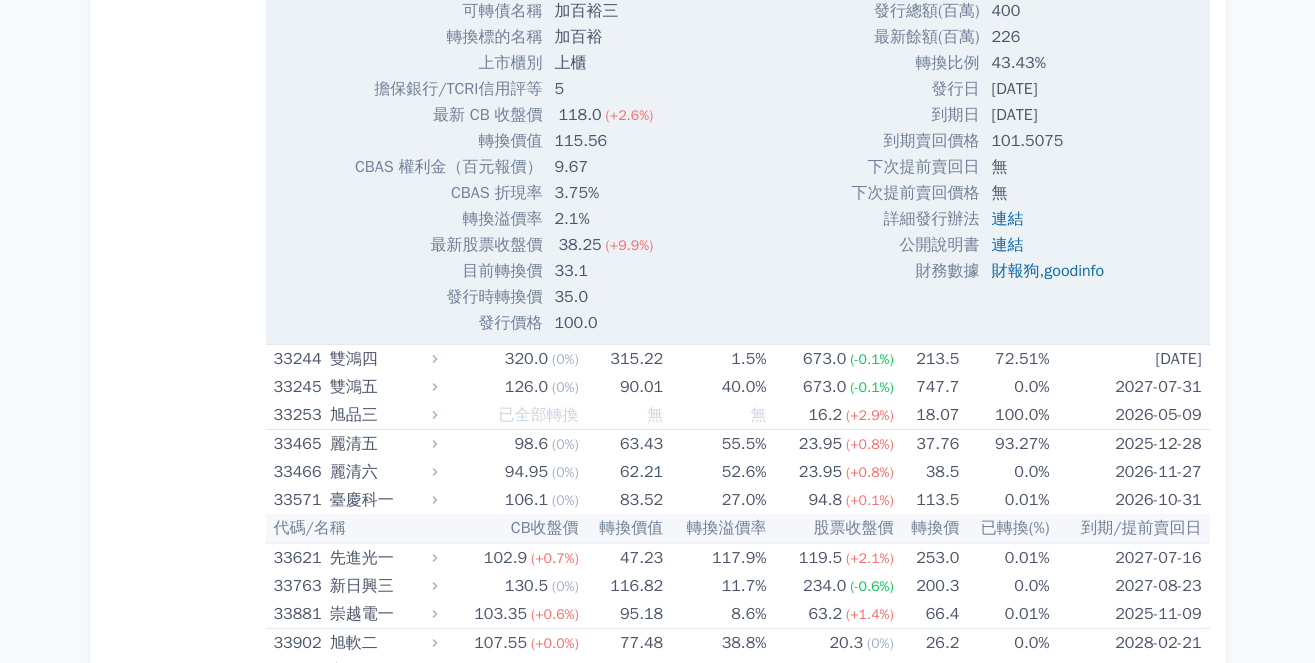 scroll, scrollTop: 5279, scrollLeft: 0, axis: vertical 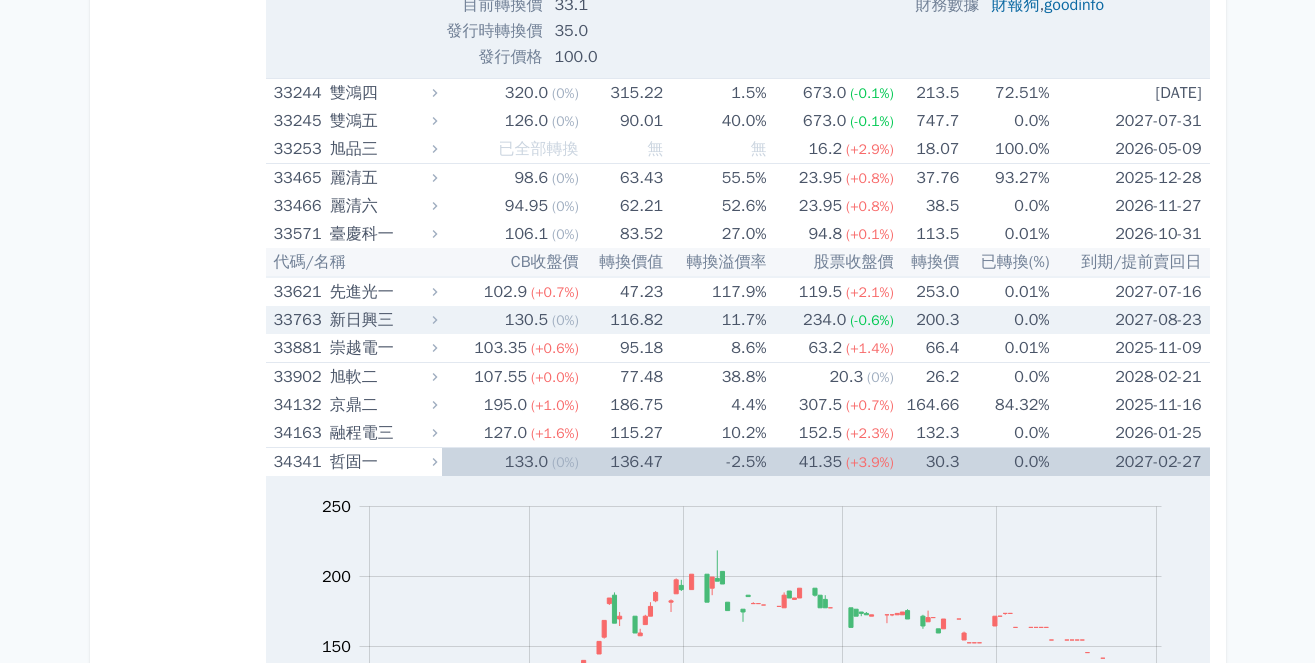 click 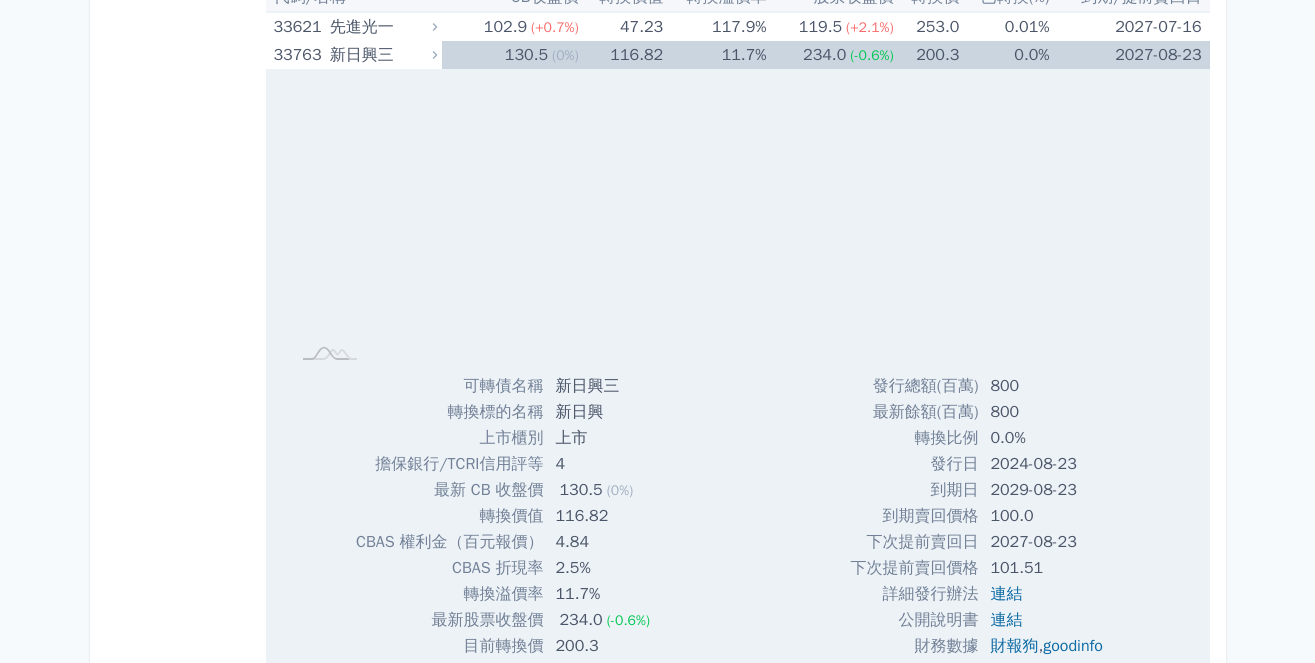 scroll, scrollTop: 5579, scrollLeft: 0, axis: vertical 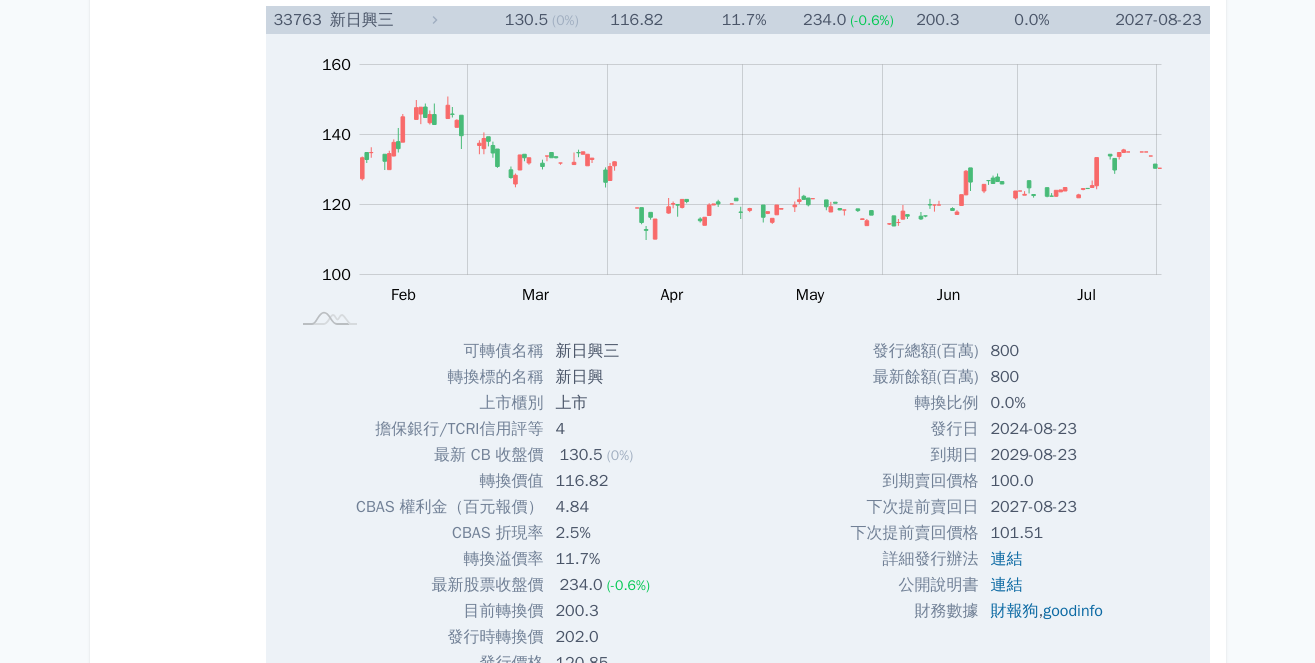 click 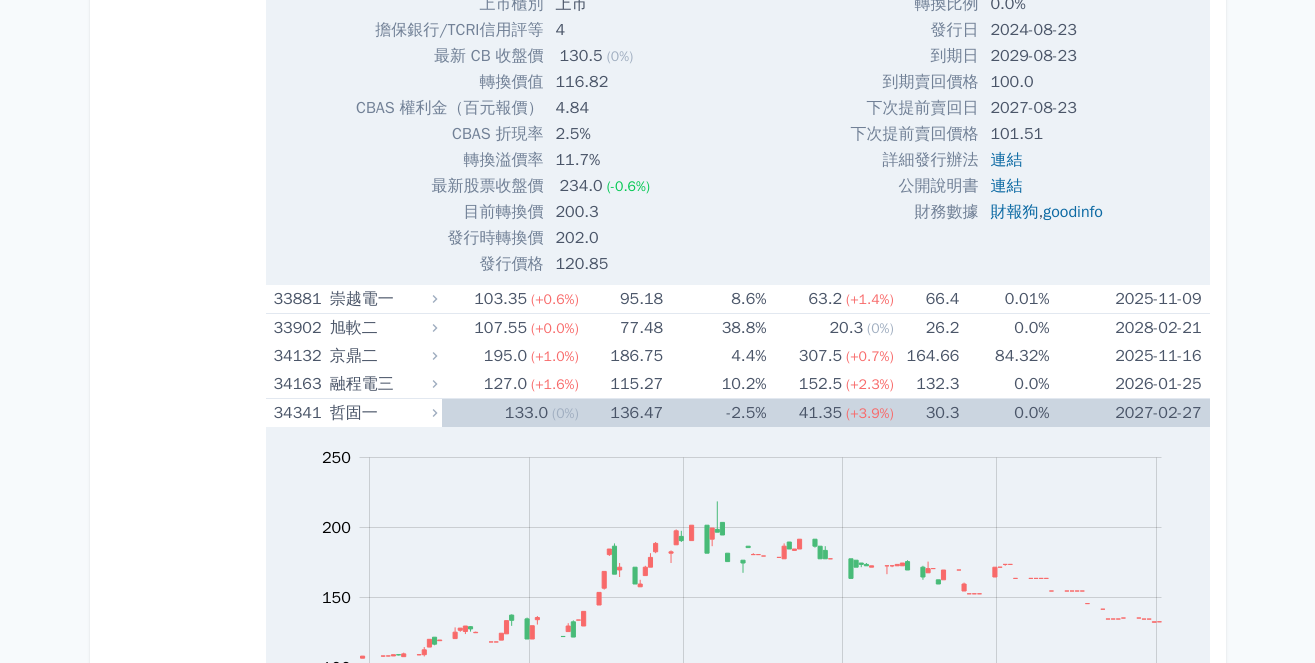 scroll, scrollTop: 5979, scrollLeft: 0, axis: vertical 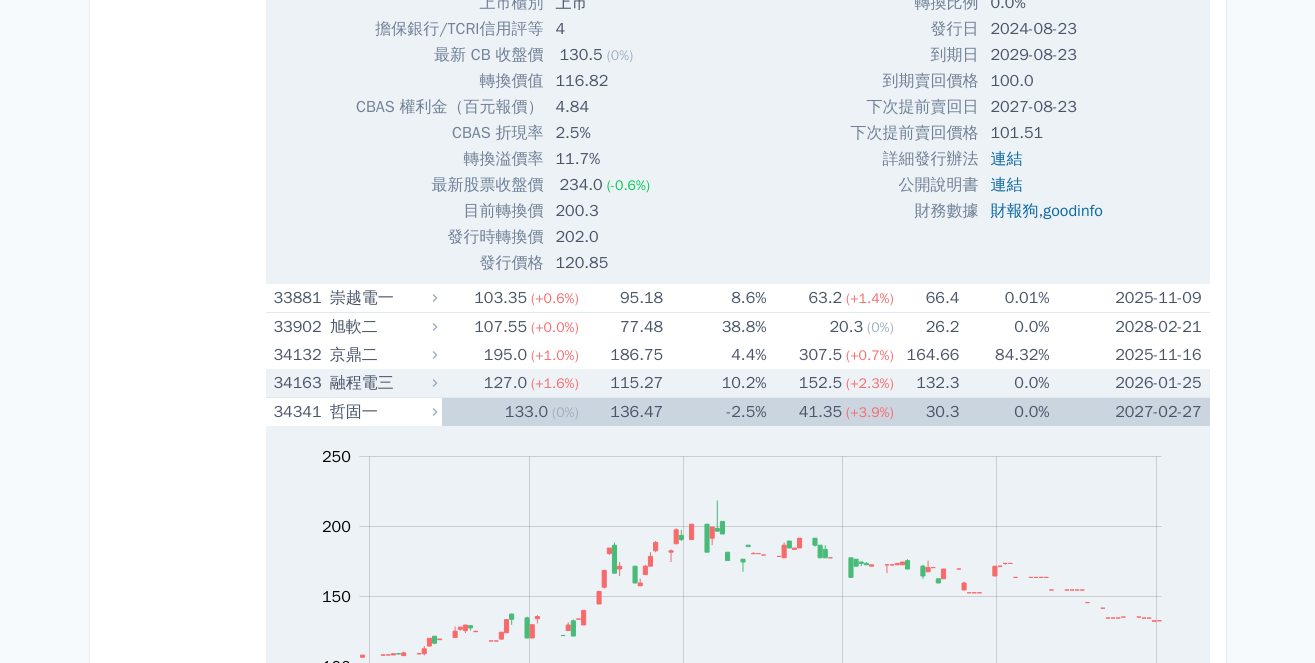 click on "[POSTAL_CODE]
融程電三" at bounding box center (358, 383) 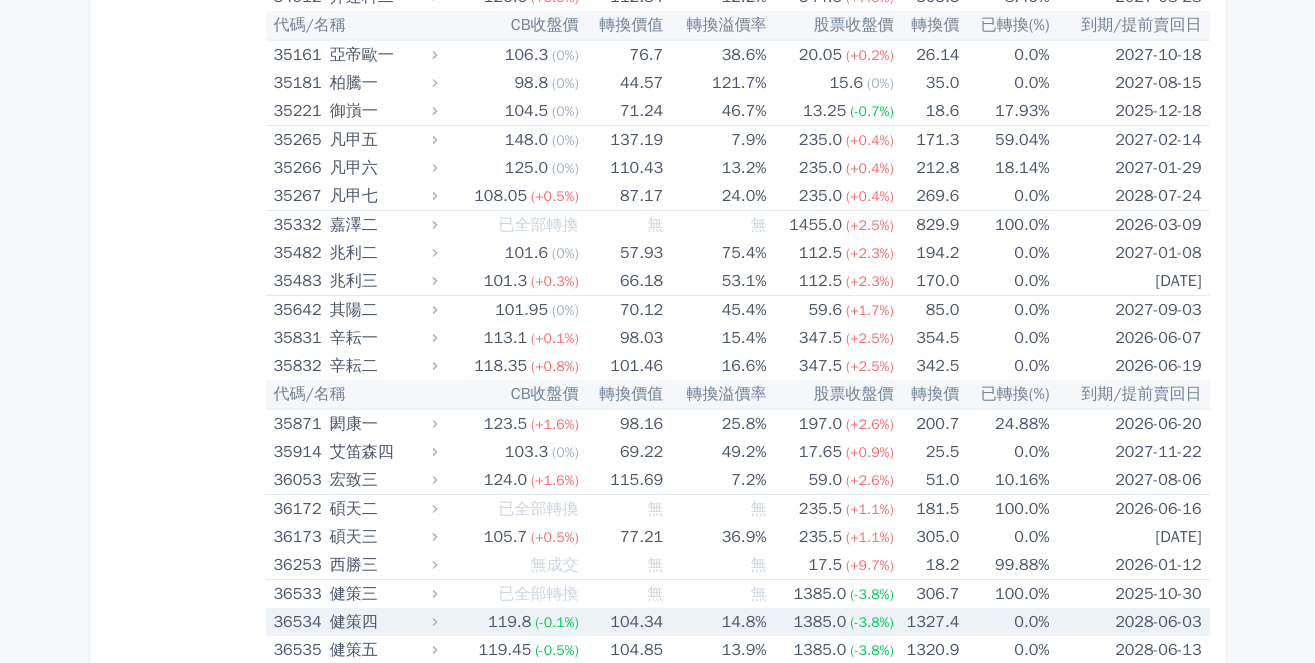 scroll, scrollTop: 7579, scrollLeft: 0, axis: vertical 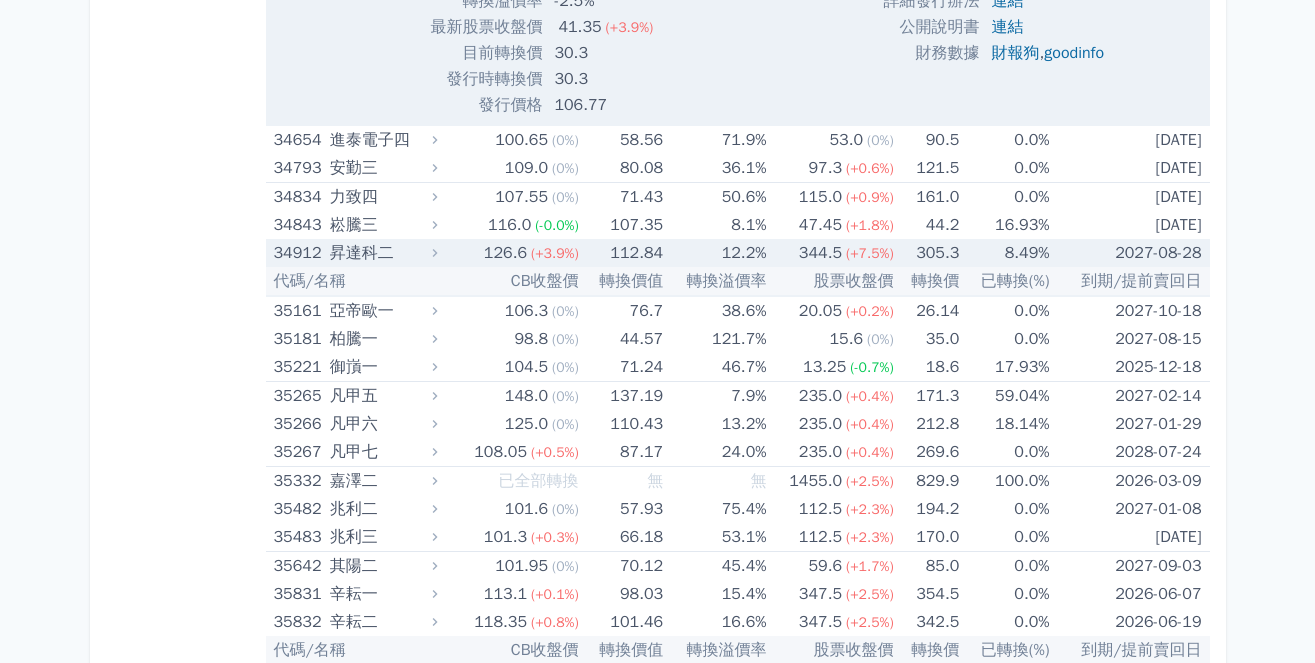 click 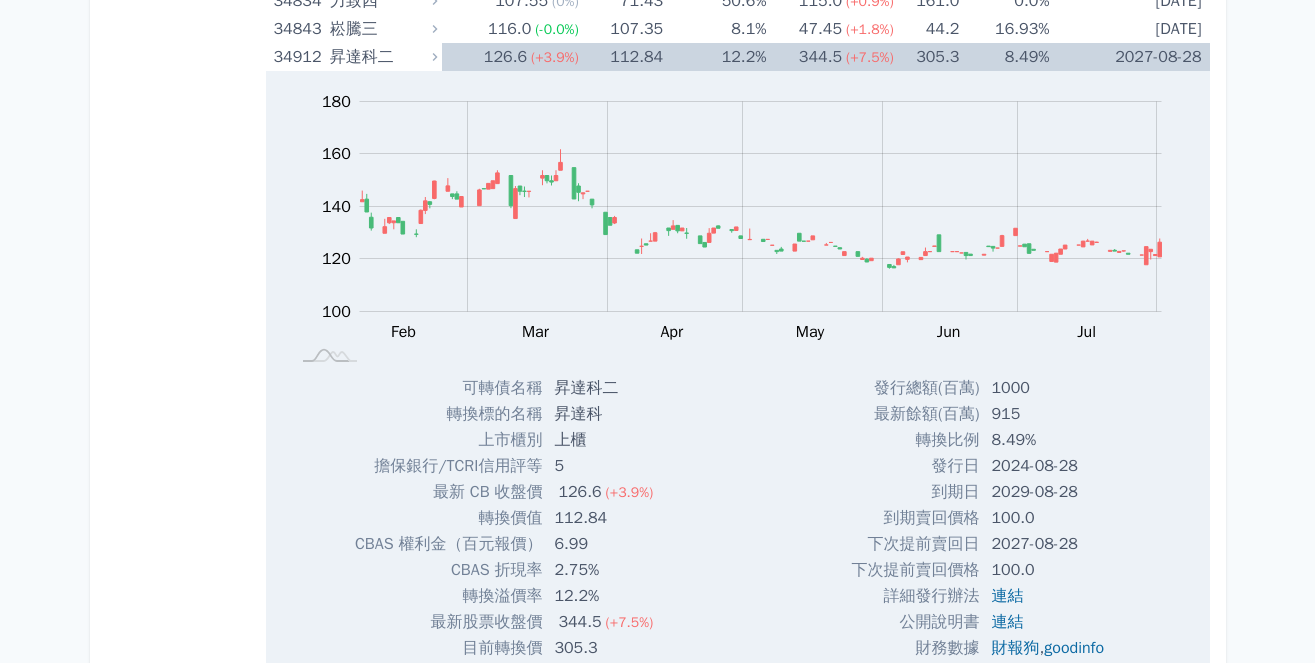 scroll, scrollTop: 7779, scrollLeft: 0, axis: vertical 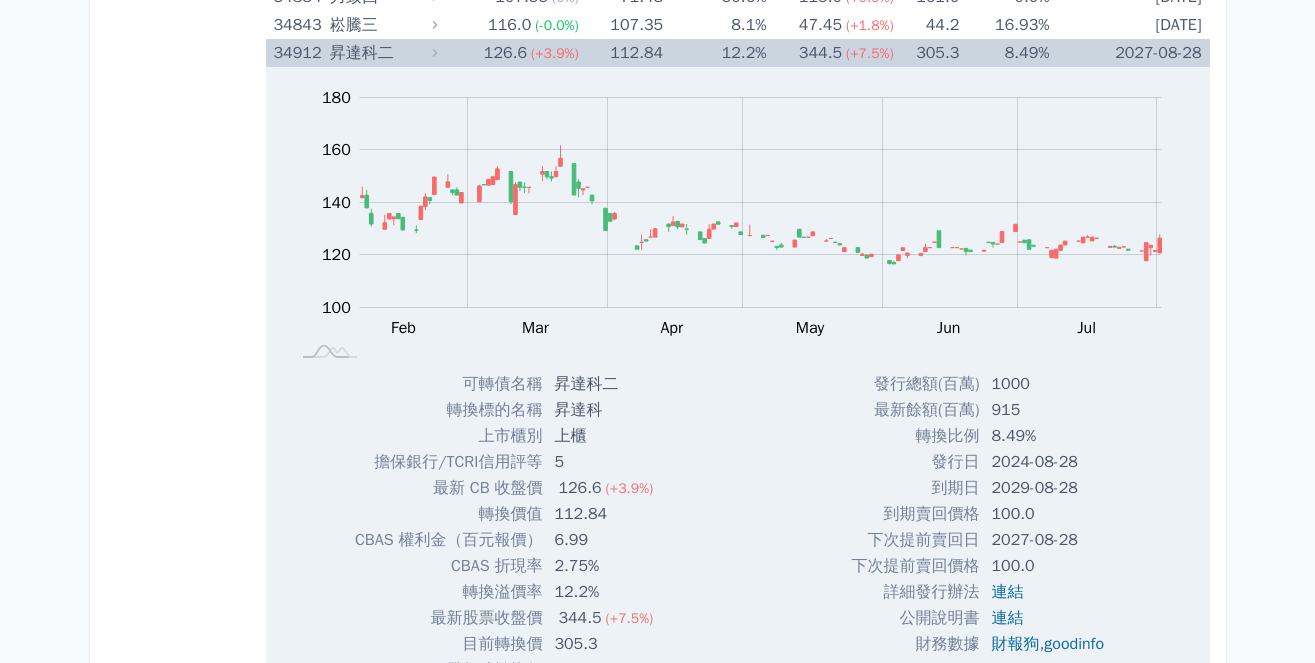 click on "2027-08-28" at bounding box center (1049, 540) 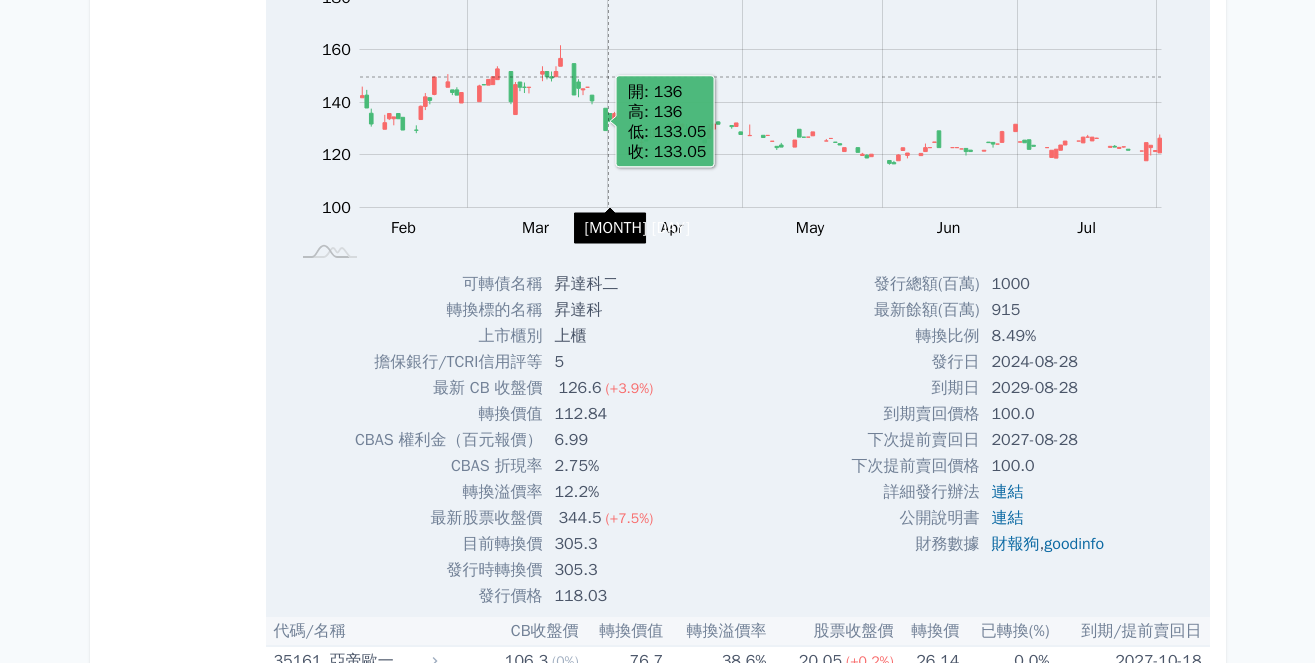 scroll, scrollTop: 7379, scrollLeft: 0, axis: vertical 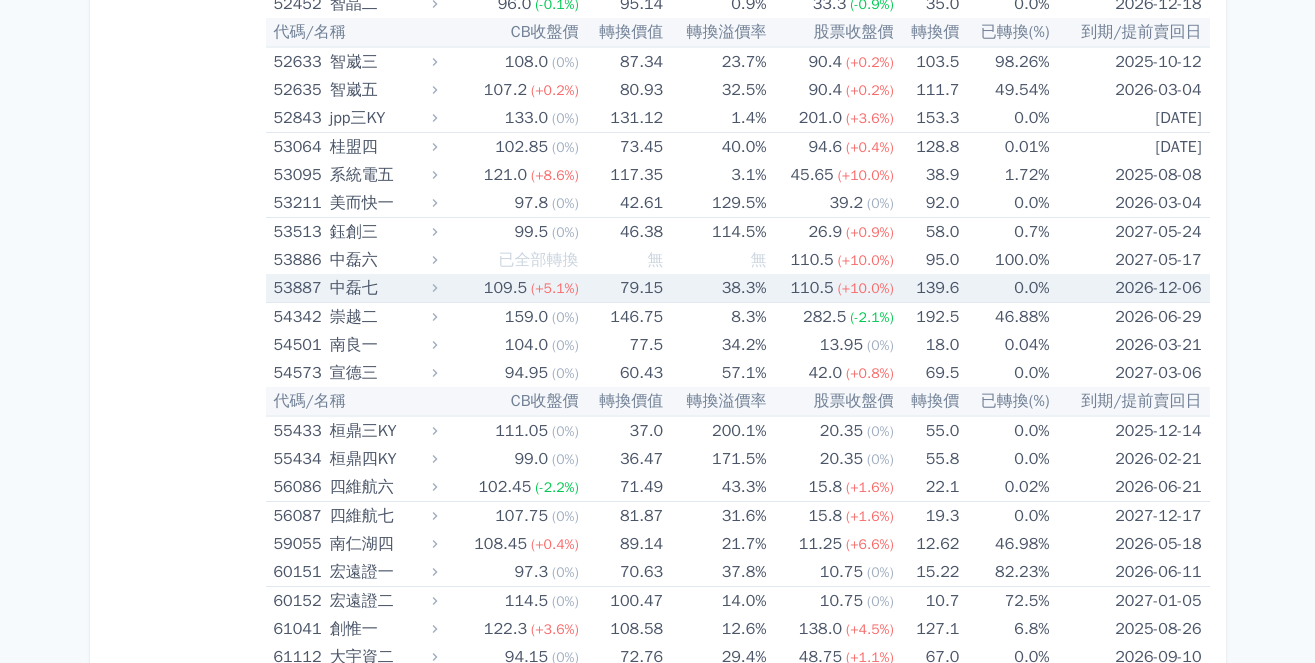 click on "中磊七" at bounding box center [381, 288] 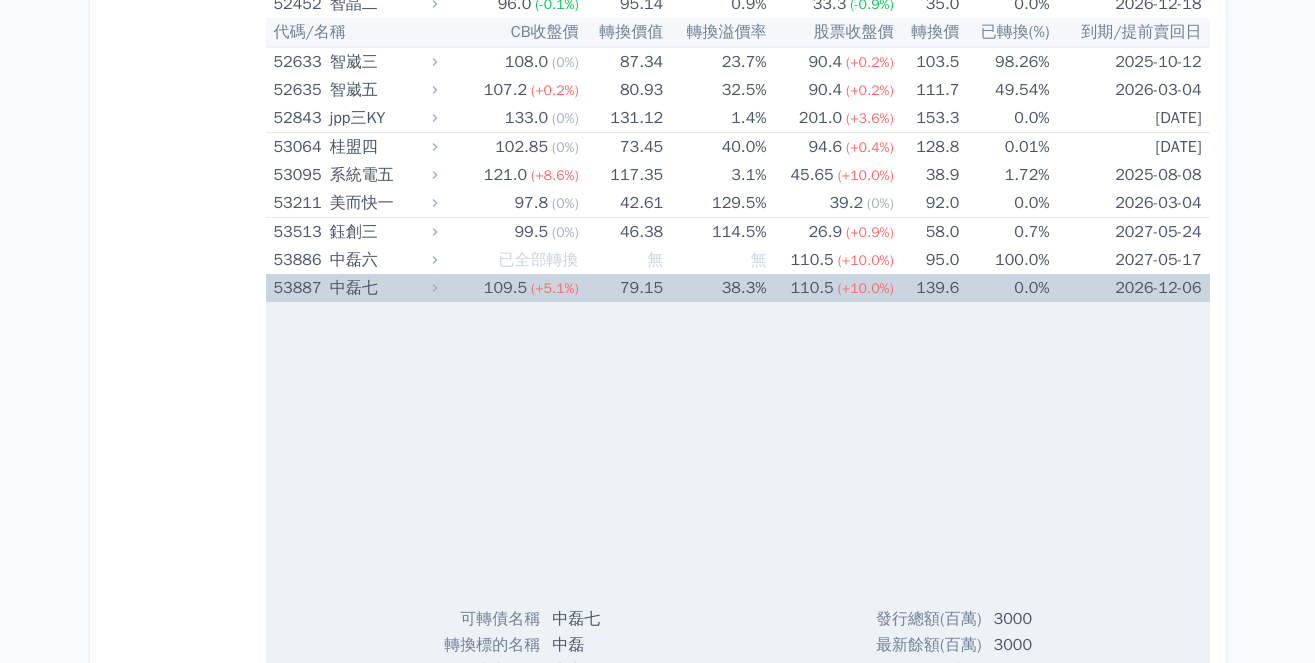 click on "中磊七" at bounding box center (381, 288) 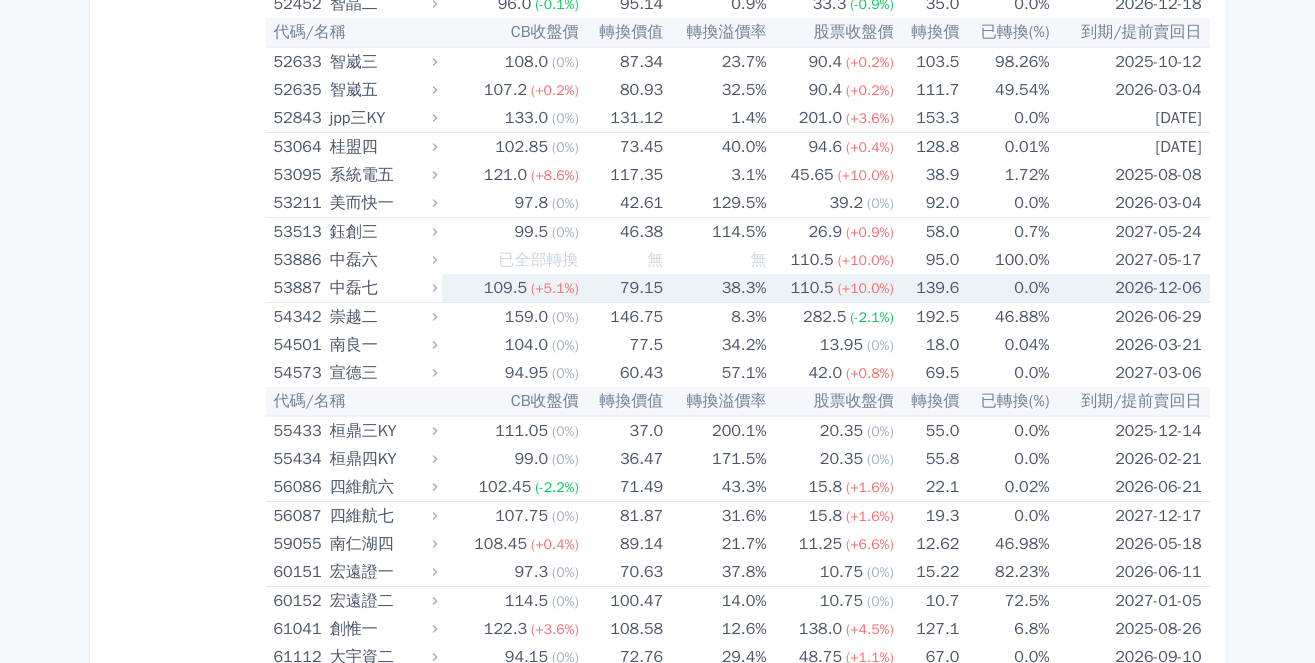 click on "中磊七" at bounding box center [381, 288] 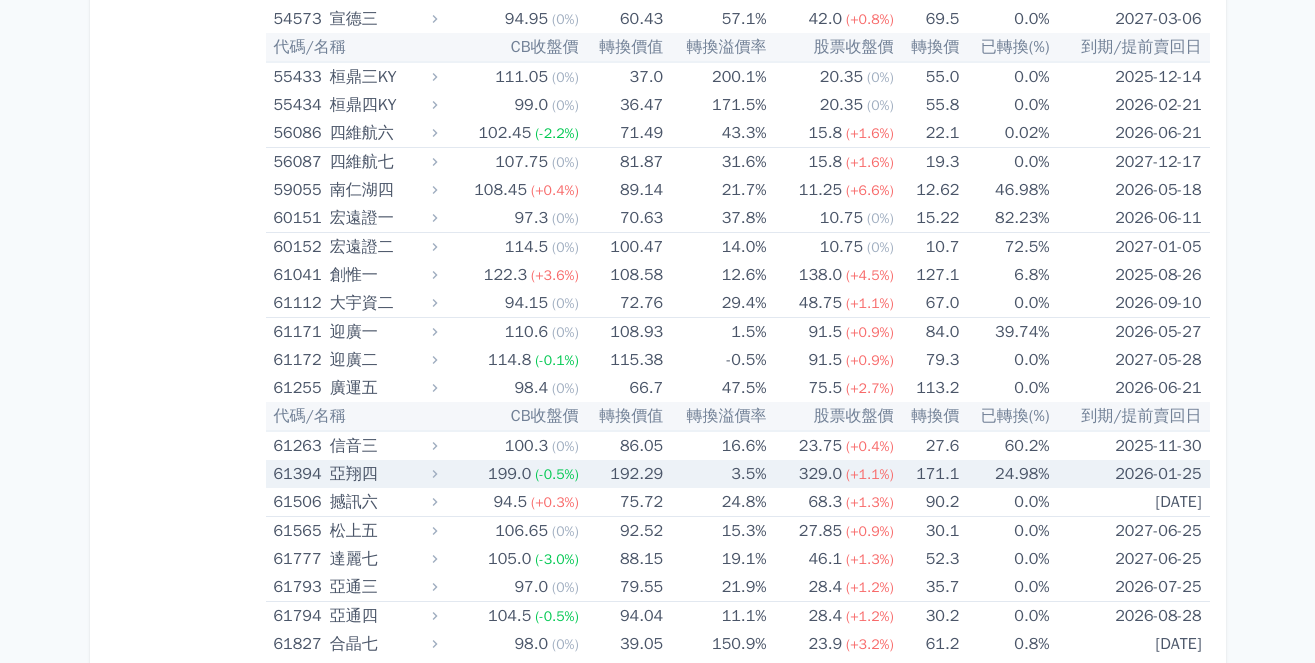 scroll, scrollTop: 14661, scrollLeft: 0, axis: vertical 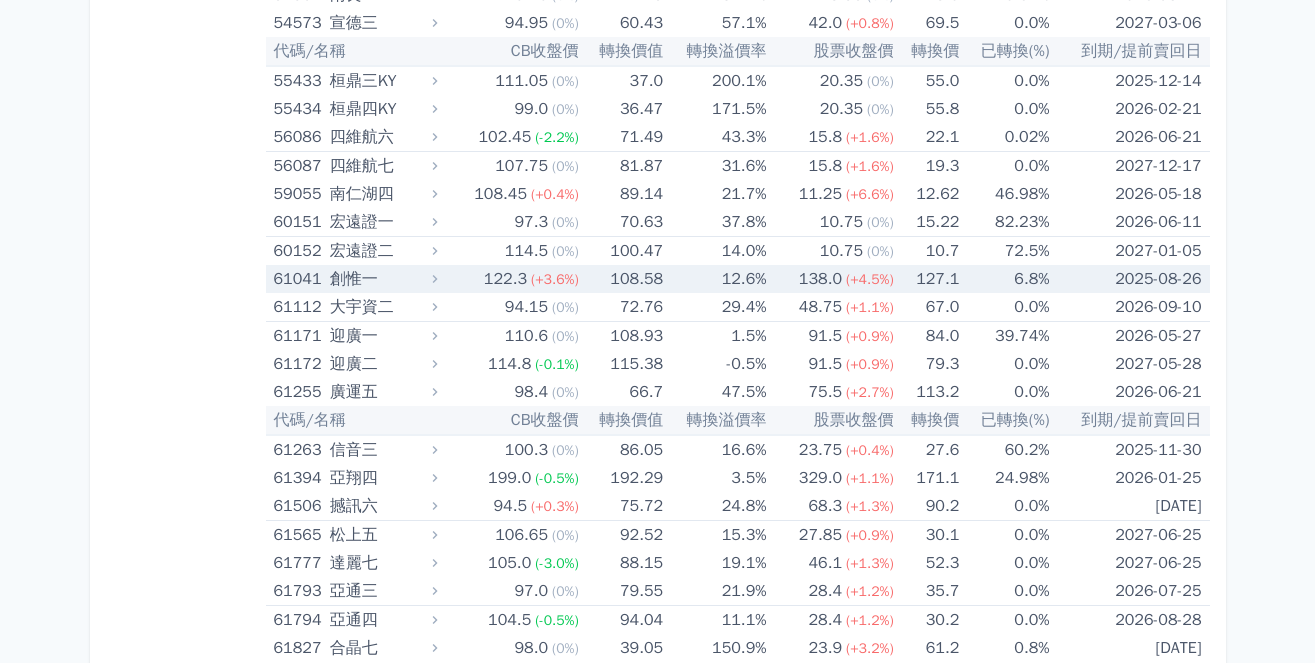 click 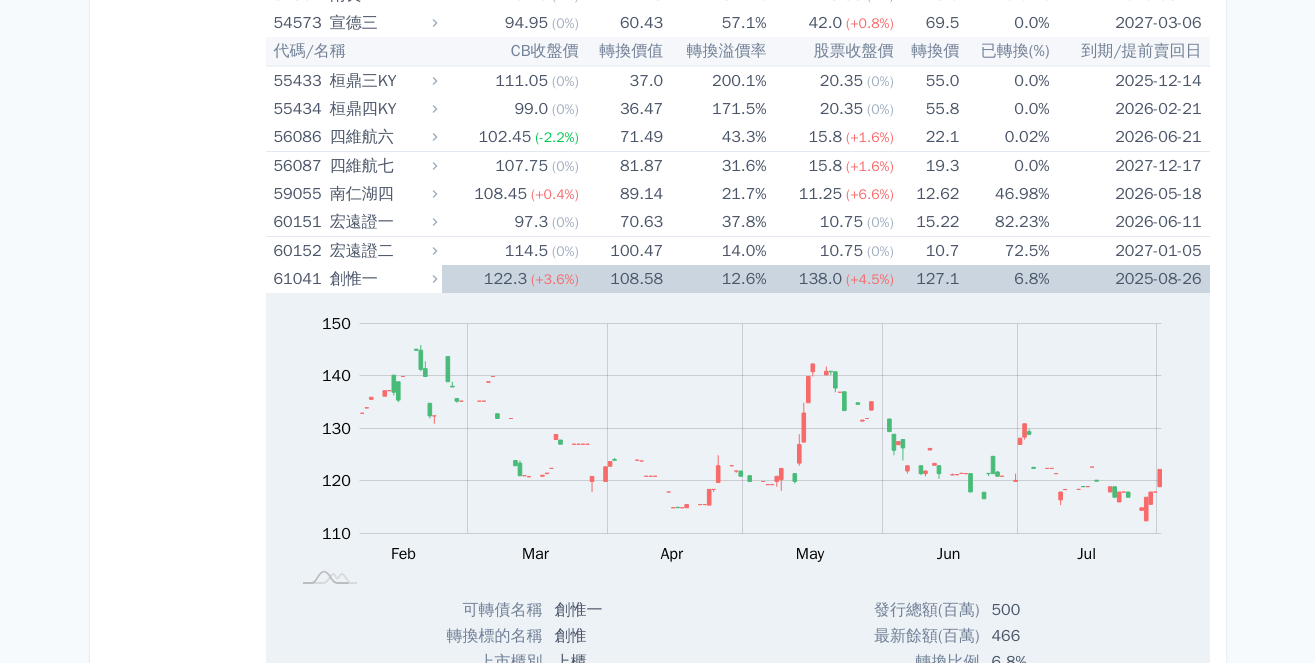 scroll, scrollTop: 15061, scrollLeft: 0, axis: vertical 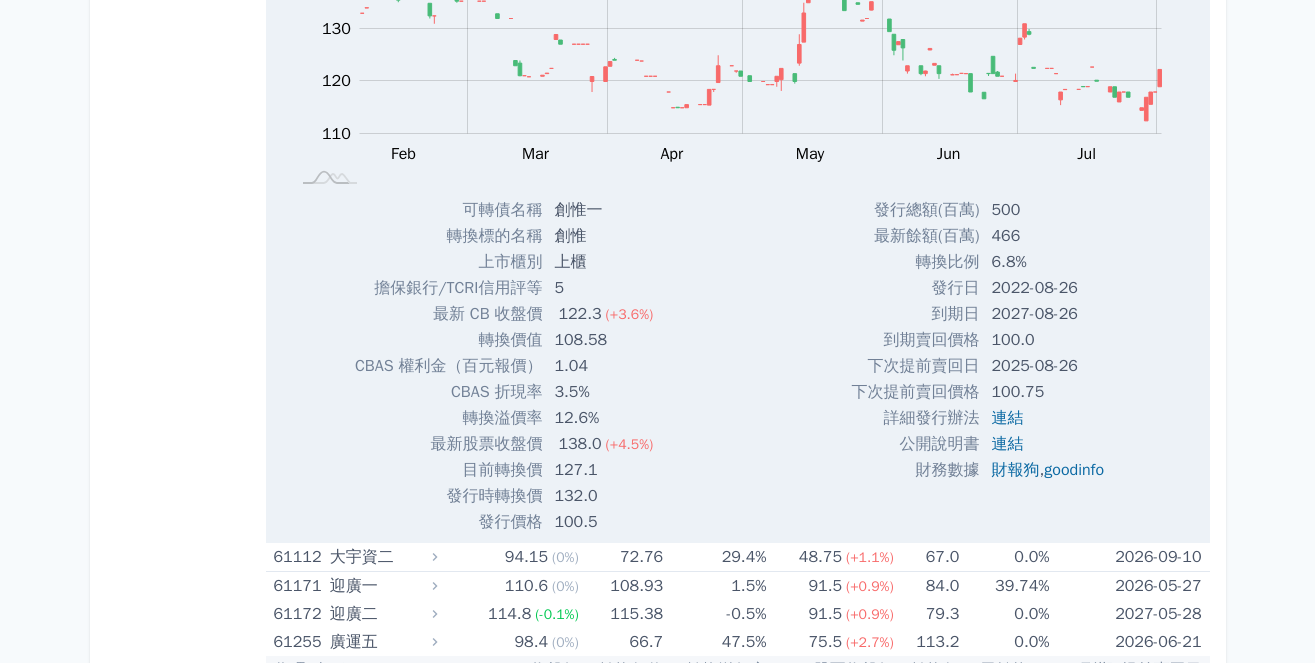 click on "CBAS 折現率" at bounding box center (448, 392) 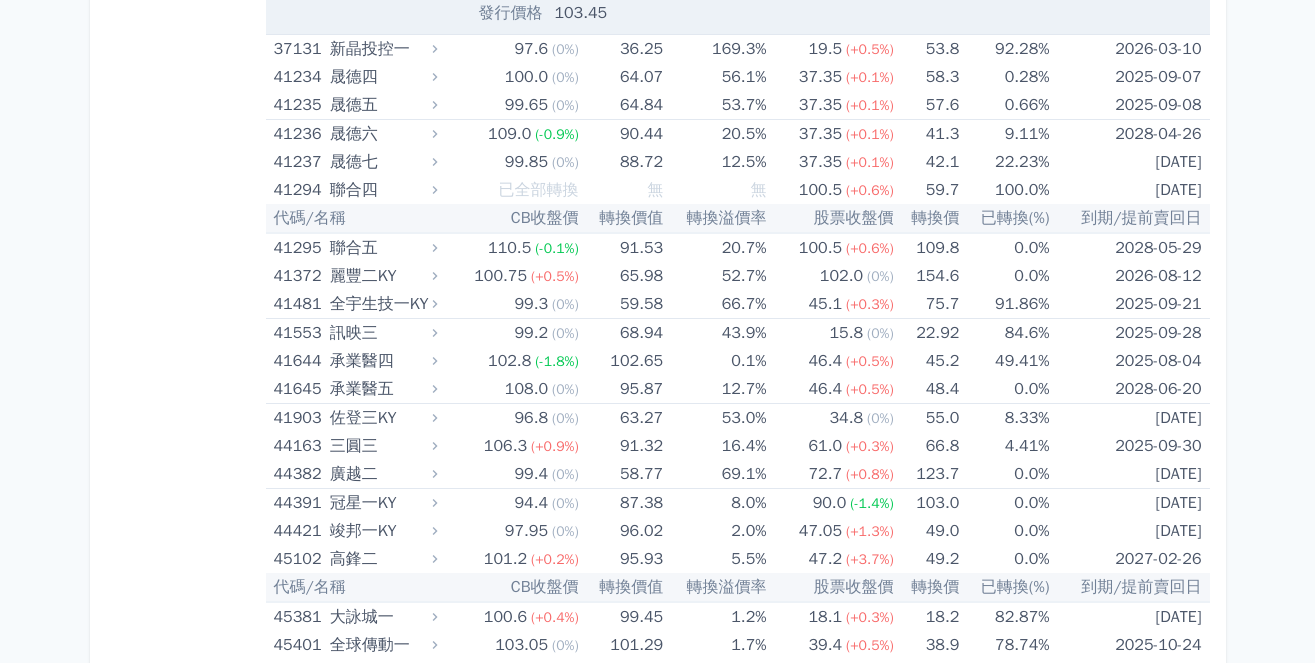 scroll, scrollTop: 11361, scrollLeft: 0, axis: vertical 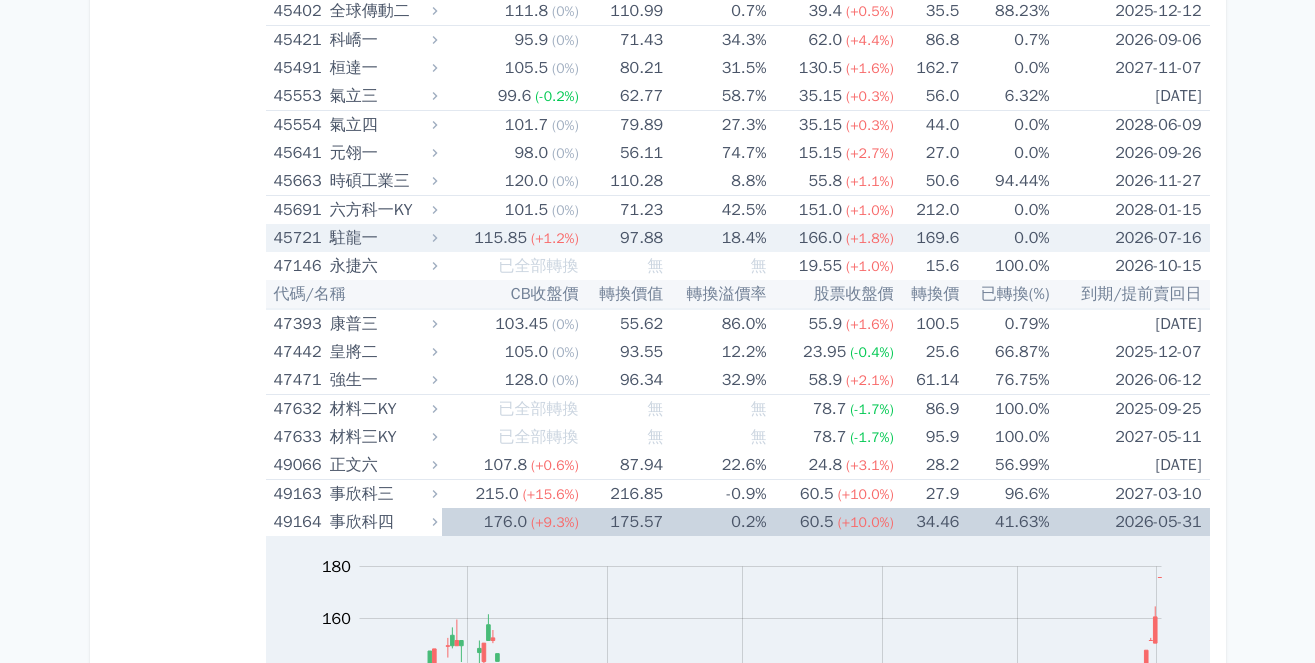 click 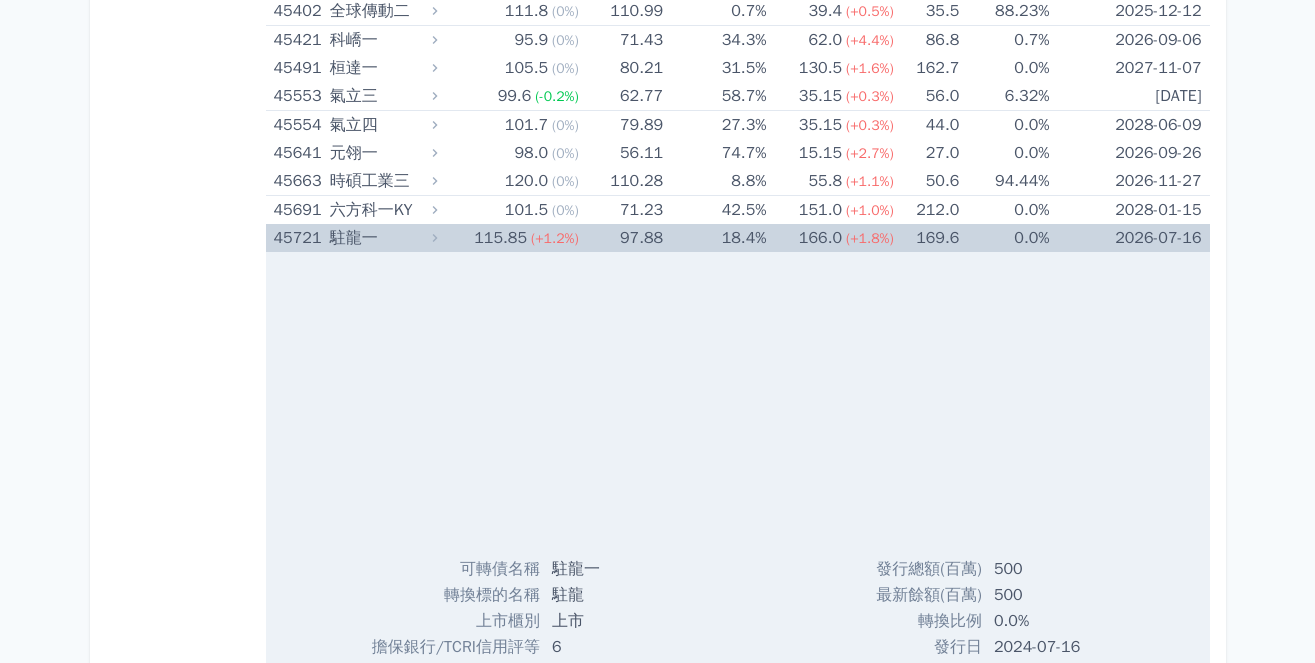 scroll, scrollTop: 11561, scrollLeft: 0, axis: vertical 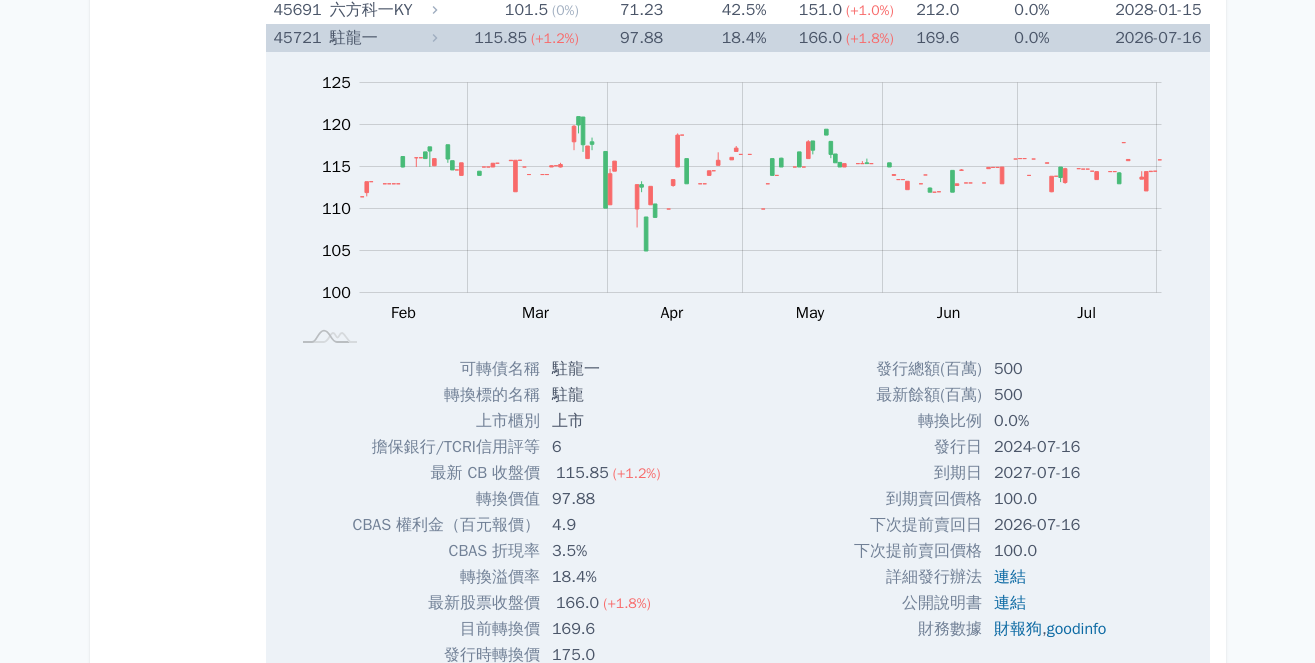 drag, startPoint x: 769, startPoint y: 614, endPoint x: 761, endPoint y: 599, distance: 17 